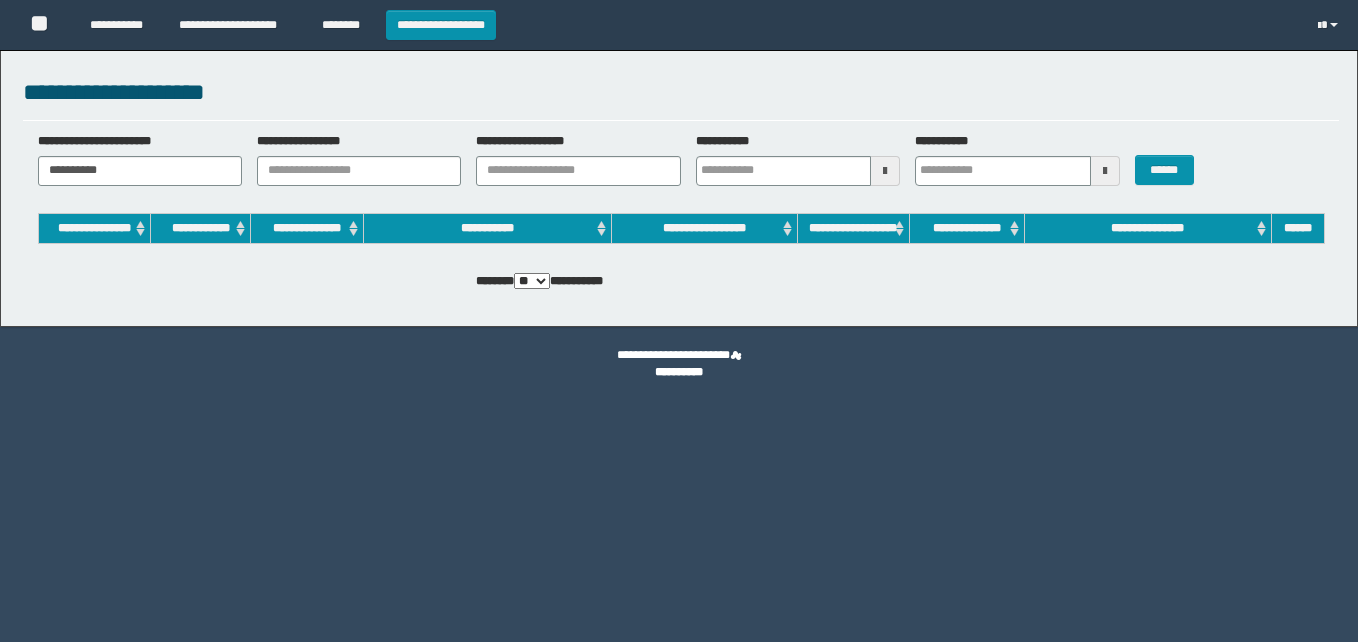 scroll, scrollTop: 0, scrollLeft: 0, axis: both 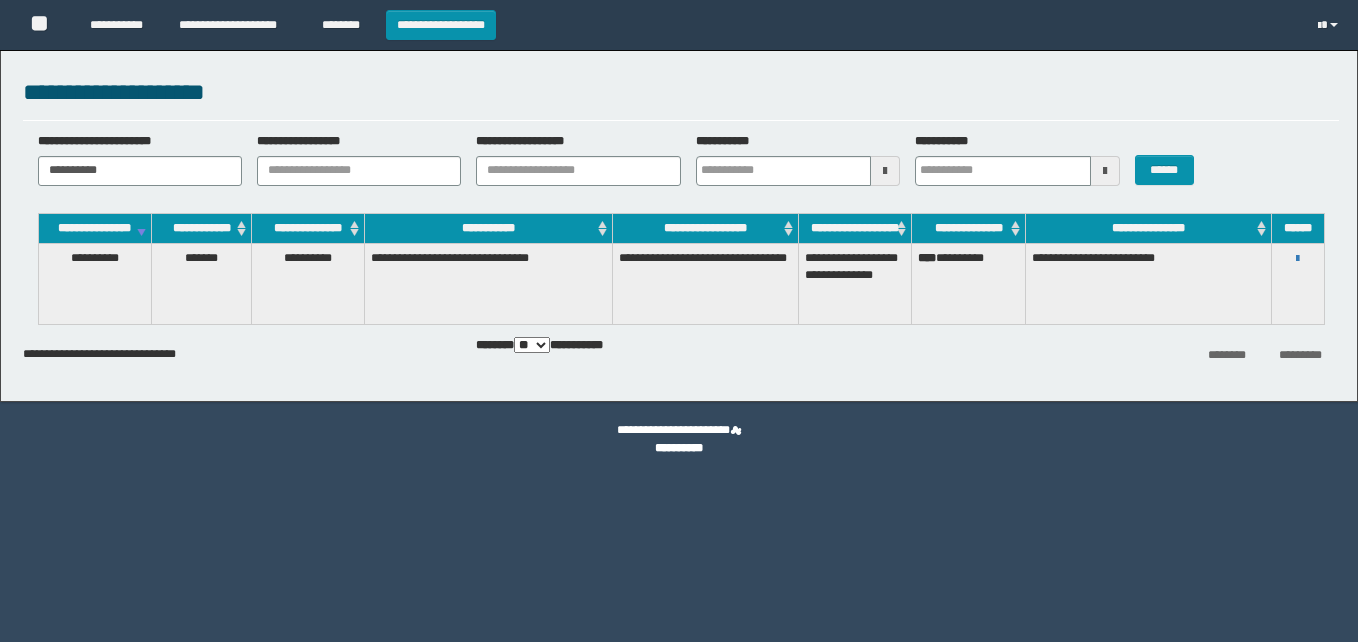 drag, startPoint x: 176, startPoint y: 186, endPoint x: 0, endPoint y: 164, distance: 177.36967 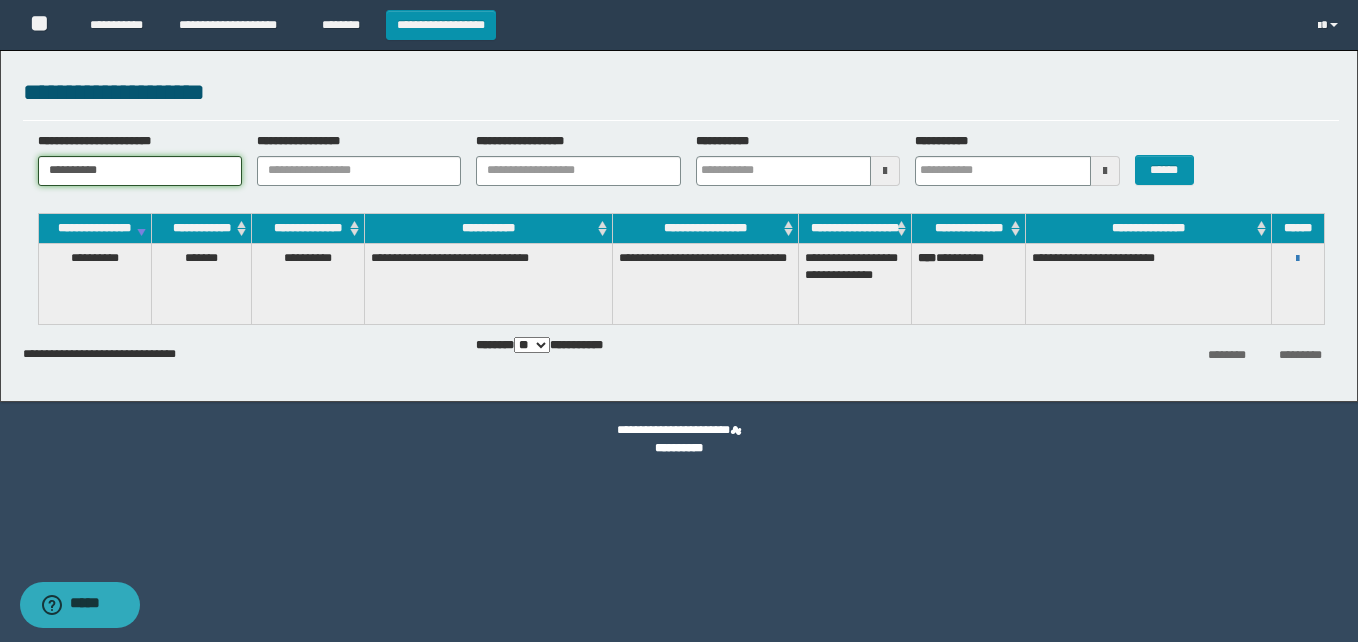 drag, startPoint x: 135, startPoint y: 173, endPoint x: -4, endPoint y: 173, distance: 139 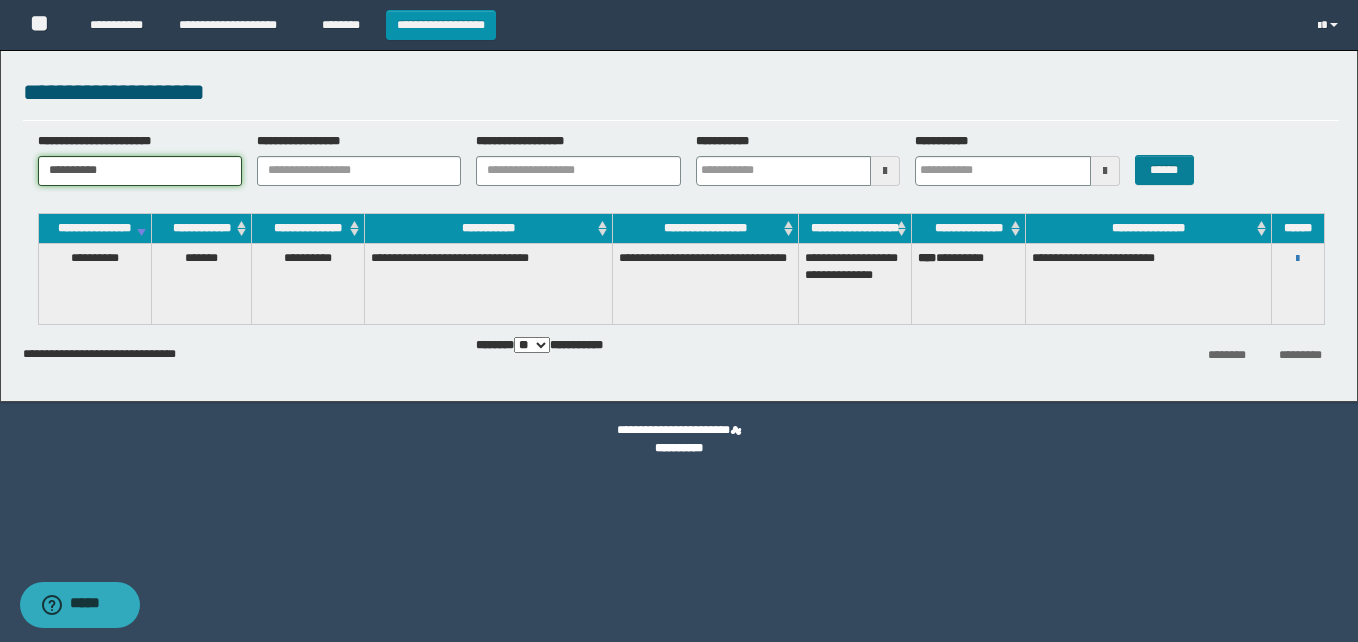 type on "**********" 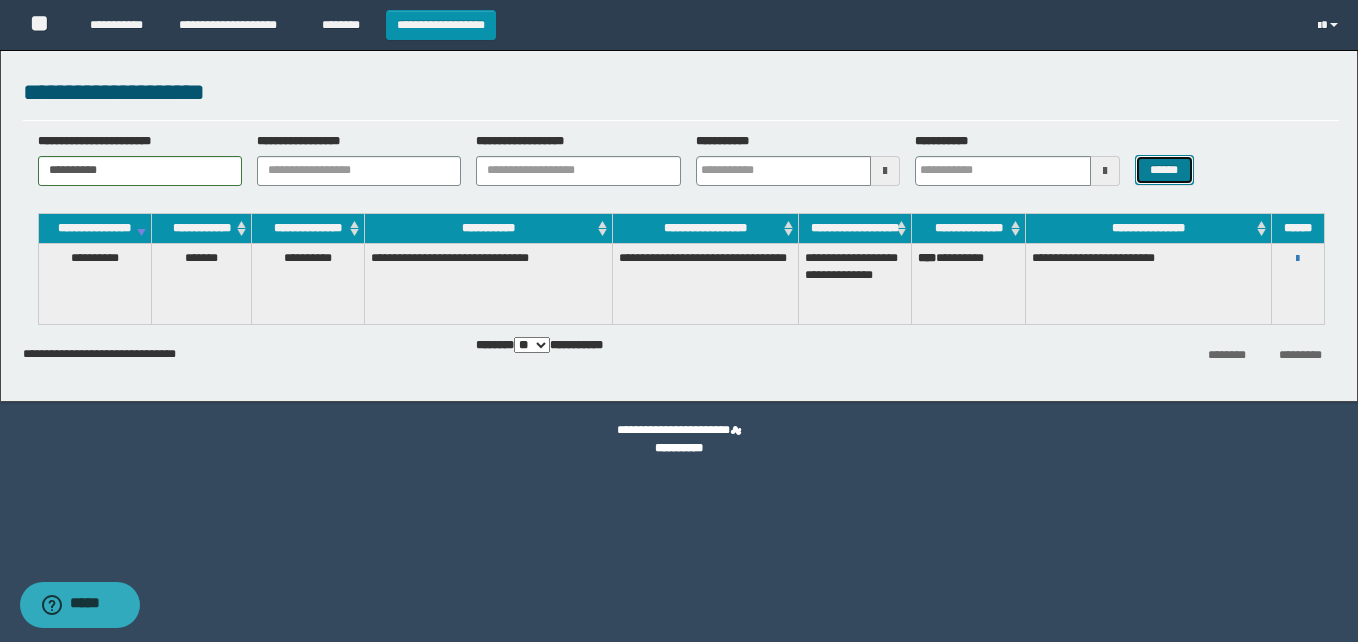click on "******" at bounding box center [1164, 170] 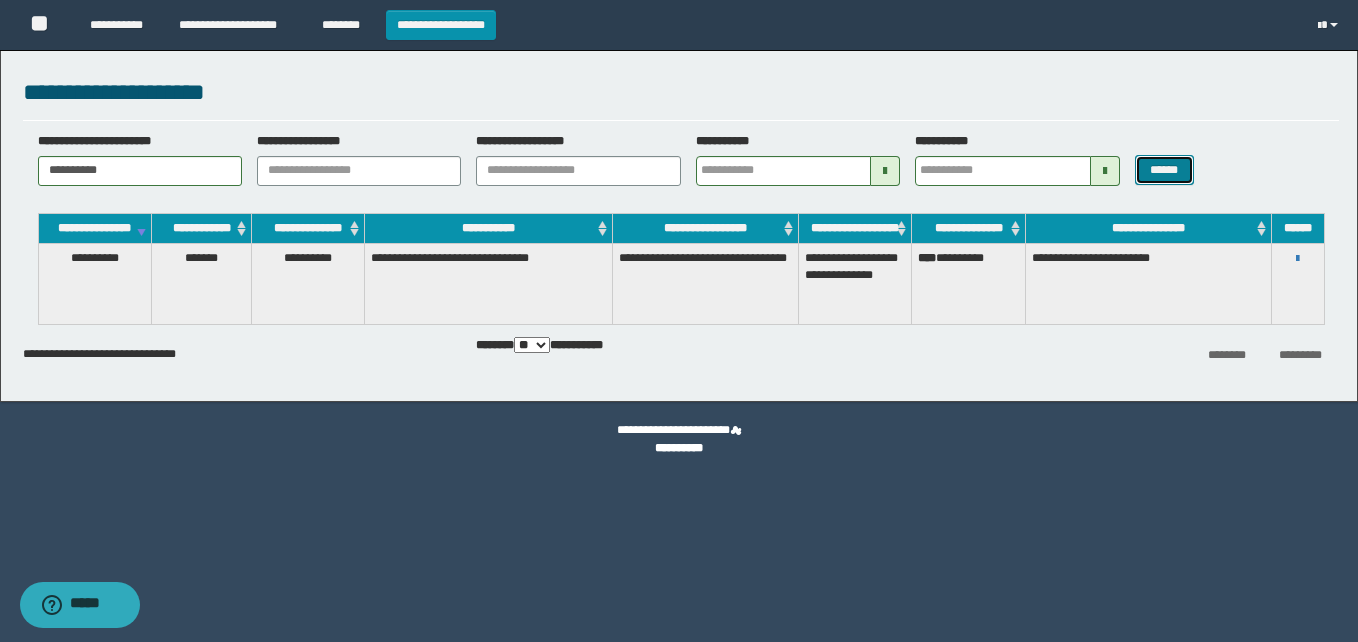 type 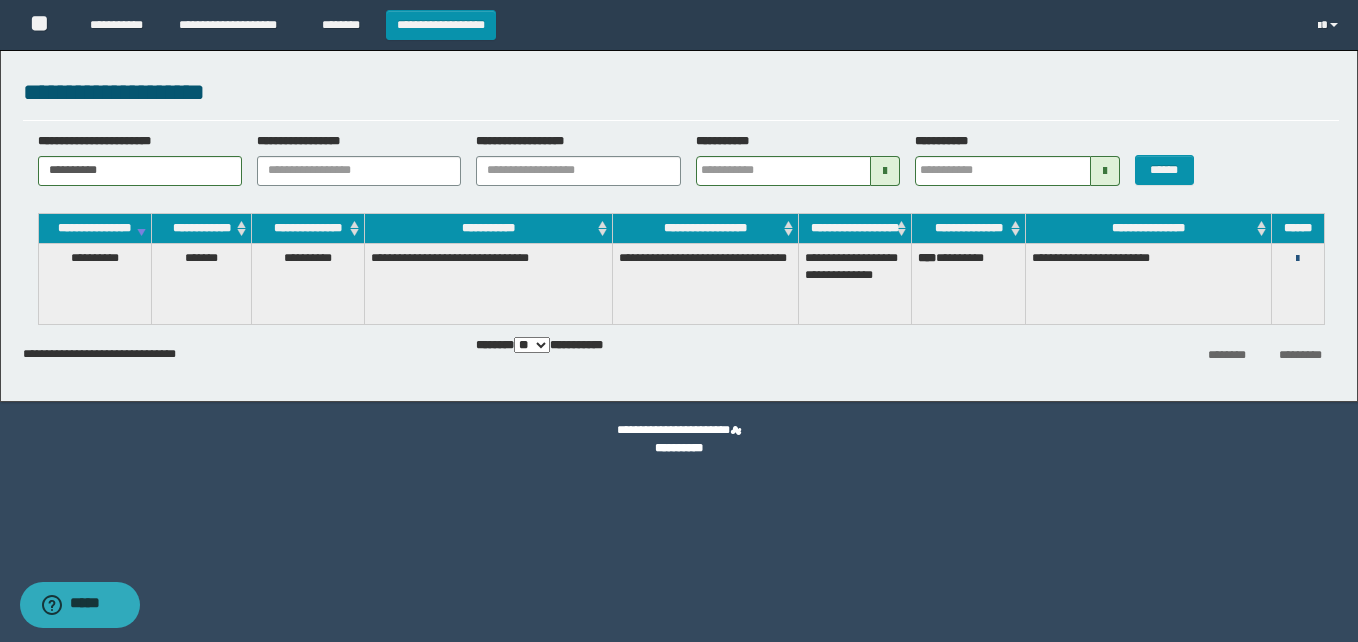 click at bounding box center (1297, 259) 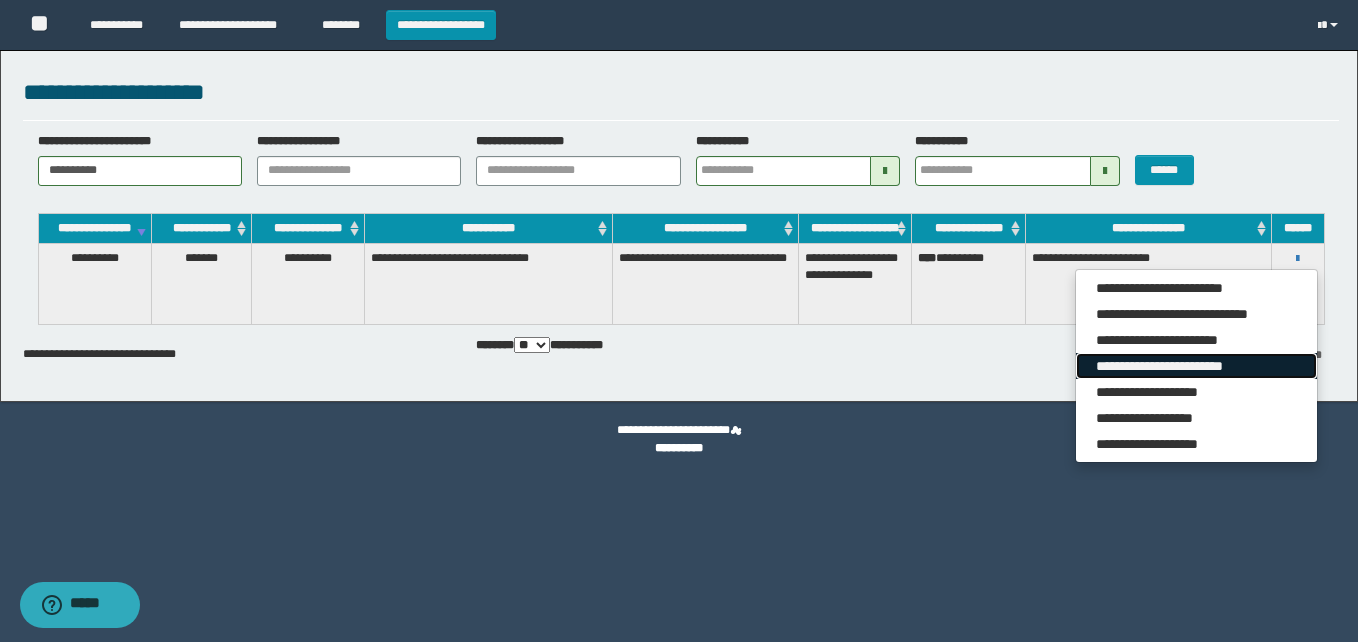 click on "**********" at bounding box center (1196, 366) 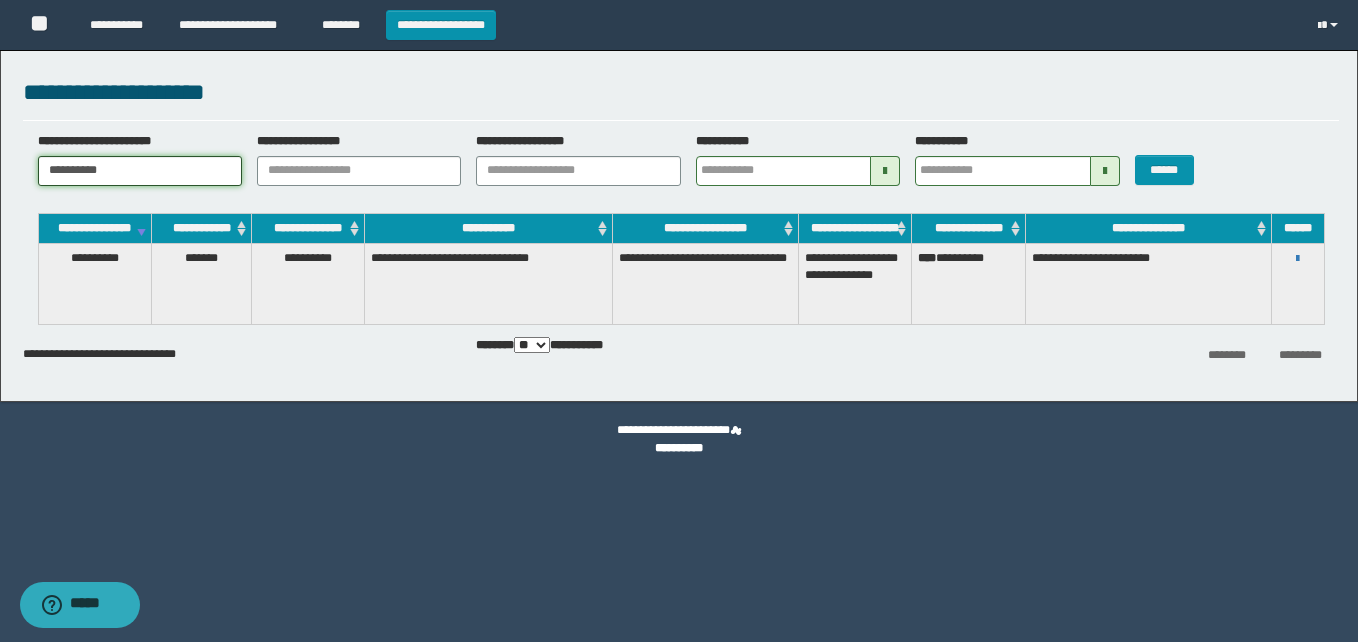 drag, startPoint x: 163, startPoint y: 169, endPoint x: -4, endPoint y: 165, distance: 167.0479 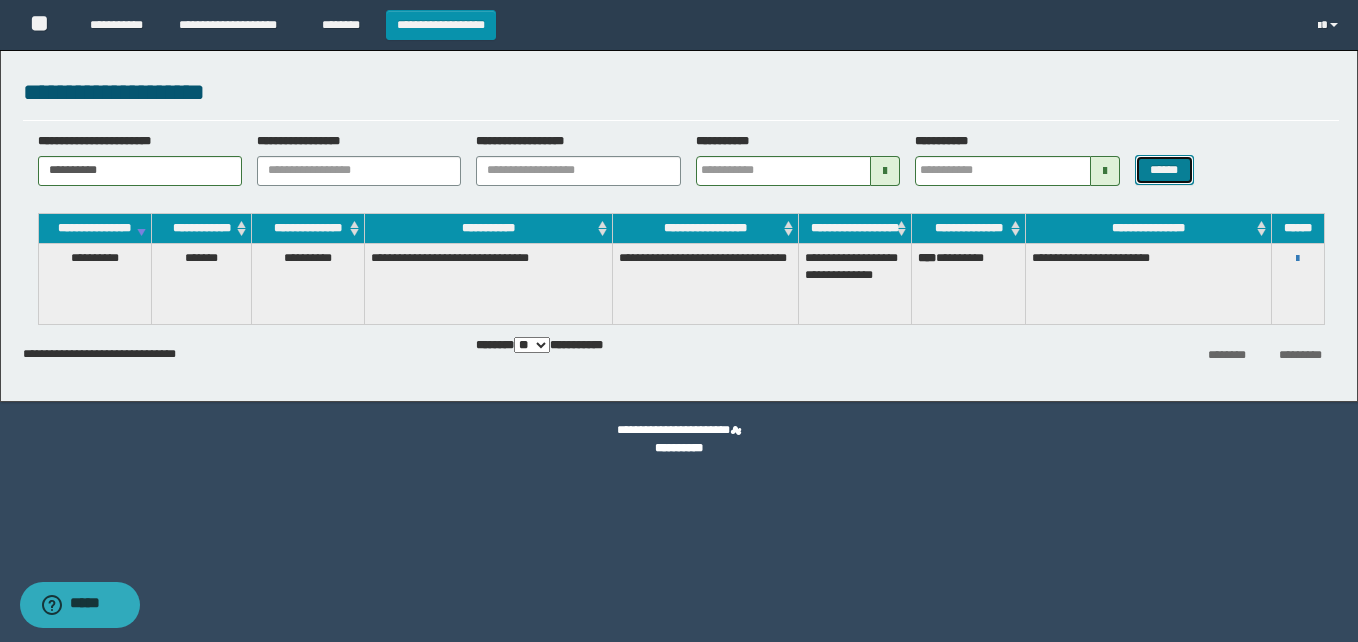 click on "******" at bounding box center (1164, 170) 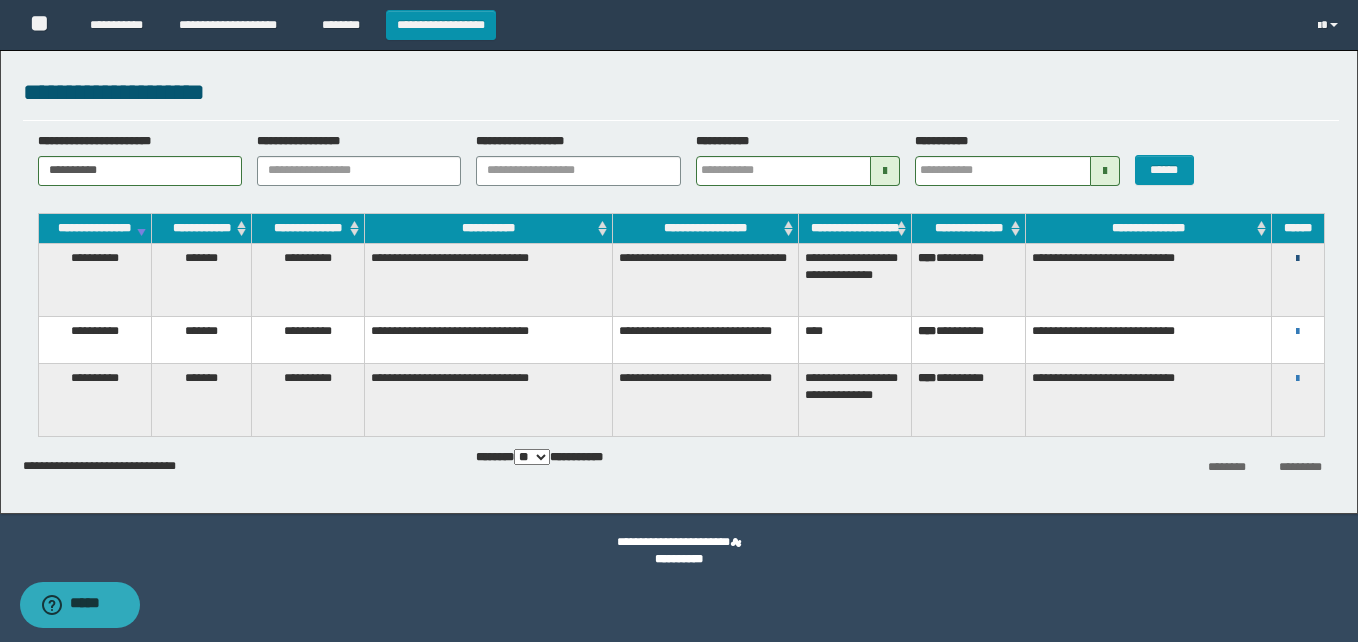 click at bounding box center [1297, 259] 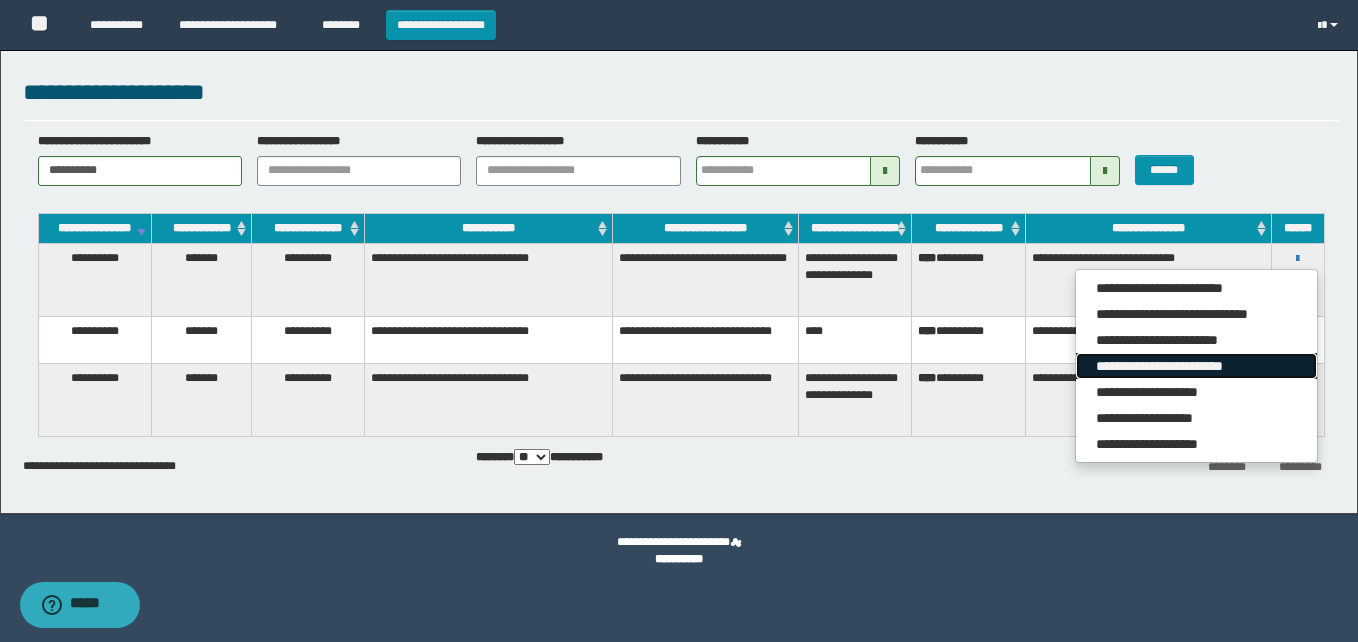 click on "**********" at bounding box center (1196, 366) 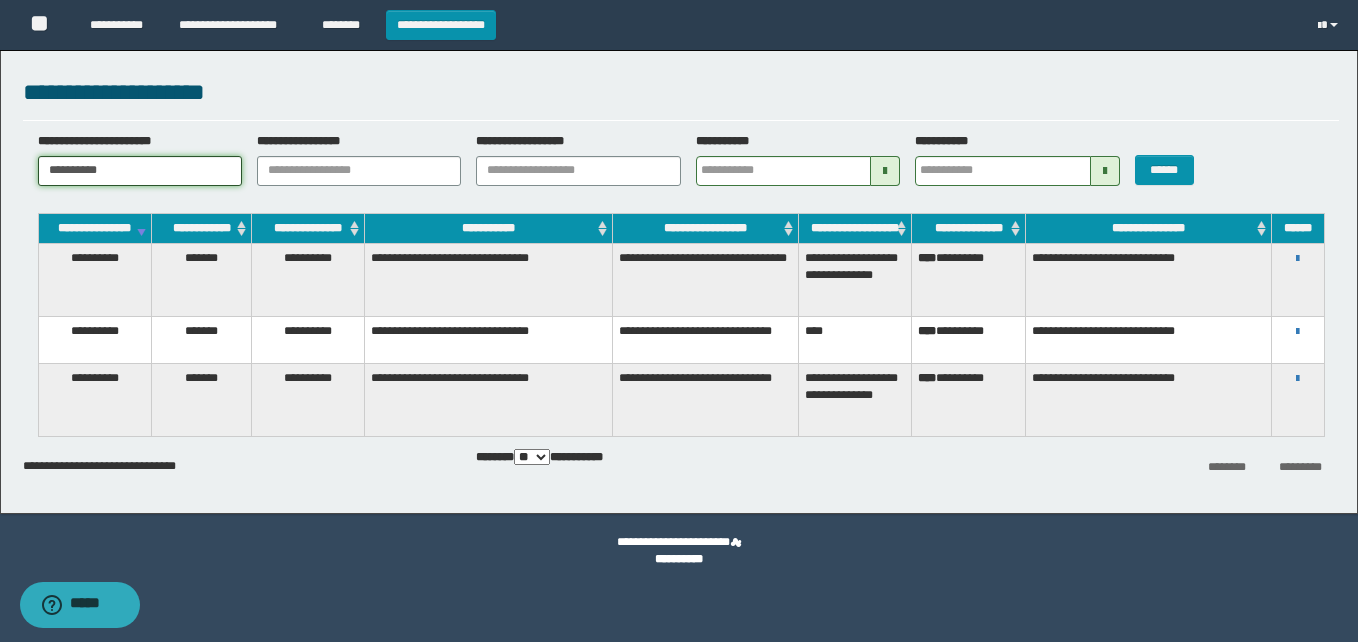 drag, startPoint x: 177, startPoint y: 174, endPoint x: -4, endPoint y: 172, distance: 181.01105 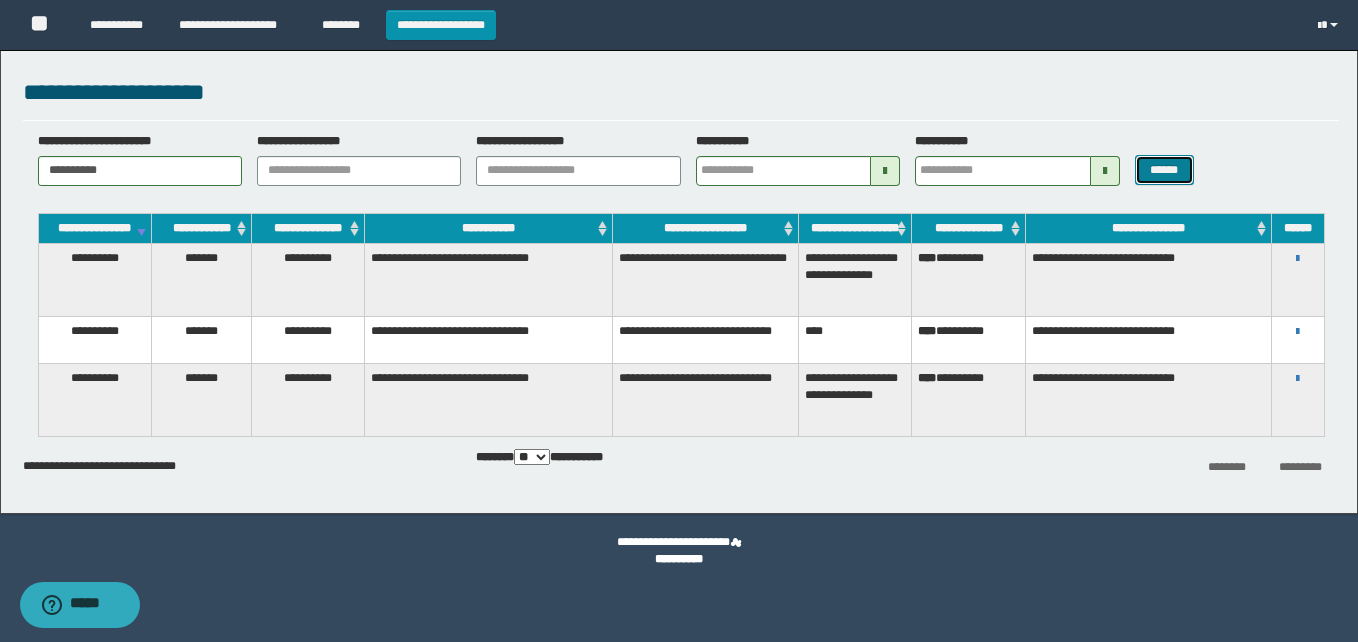 click on "******" at bounding box center [1164, 170] 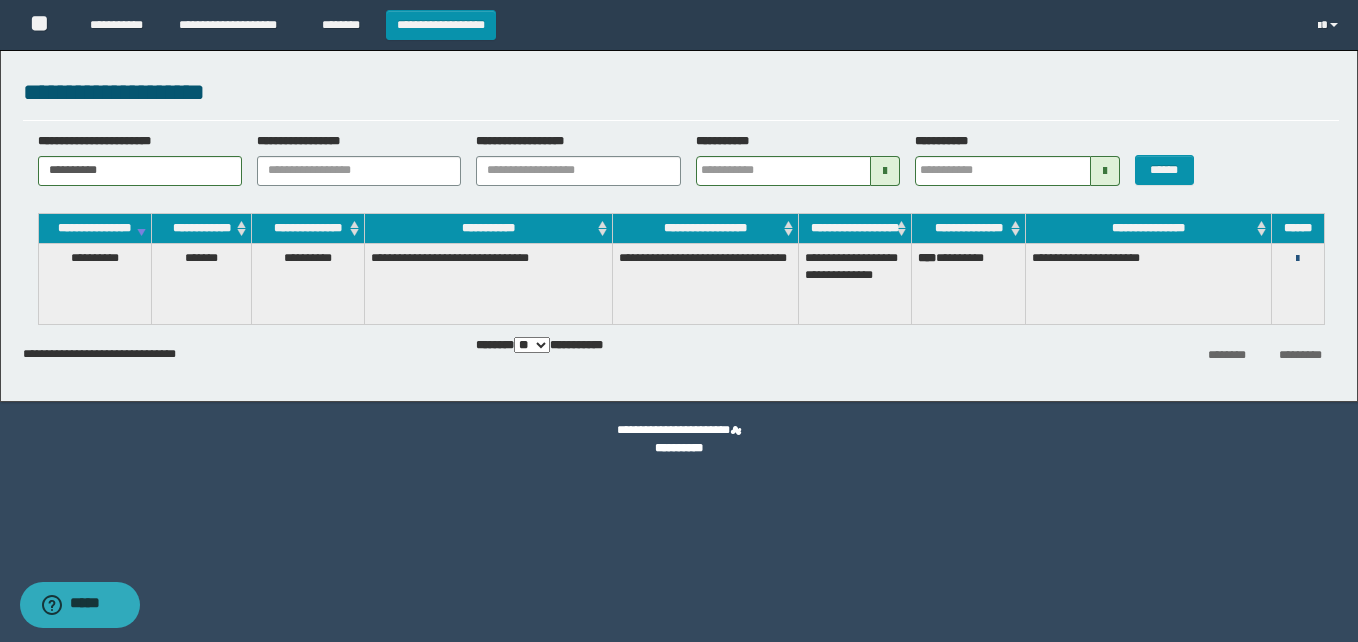 click at bounding box center [1297, 259] 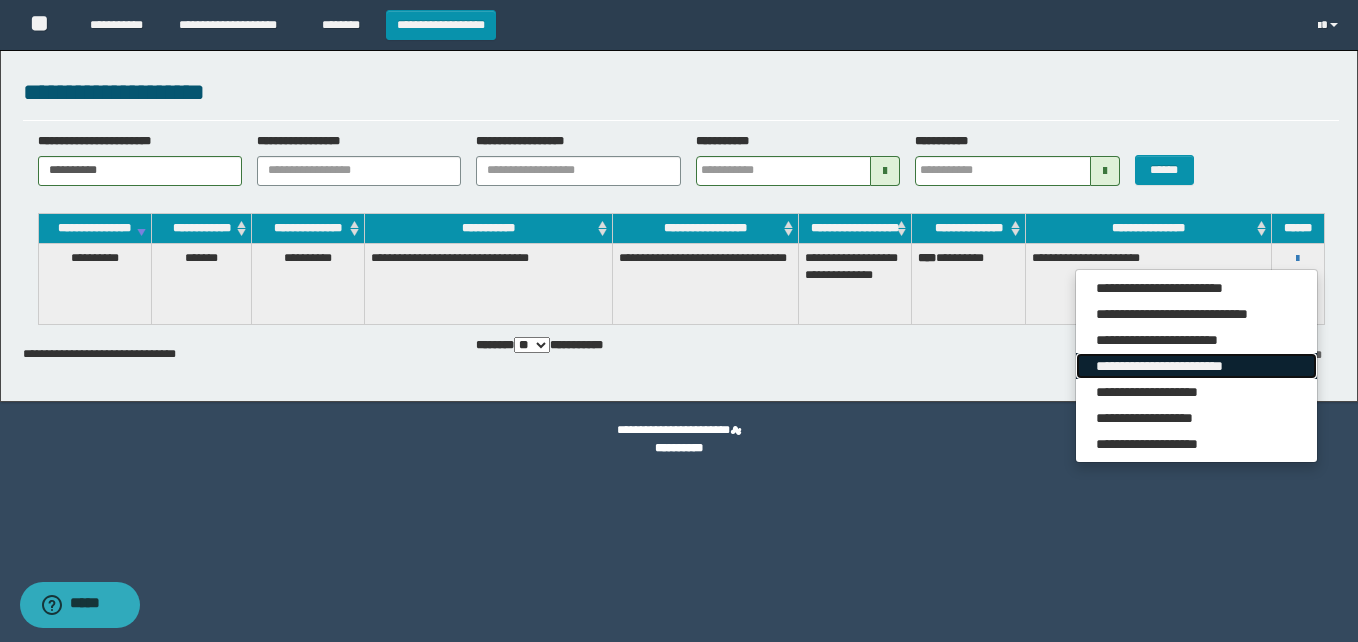 click on "**********" at bounding box center (1196, 366) 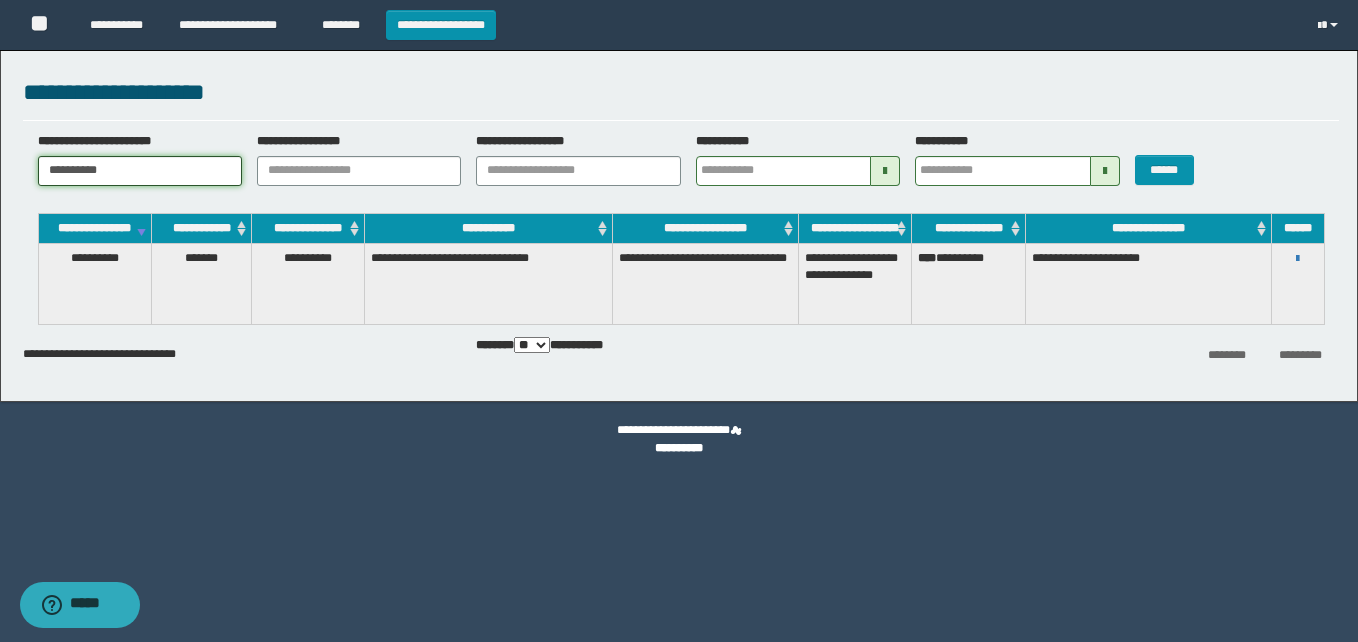 drag, startPoint x: 207, startPoint y: 174, endPoint x: 29, endPoint y: 172, distance: 178.01123 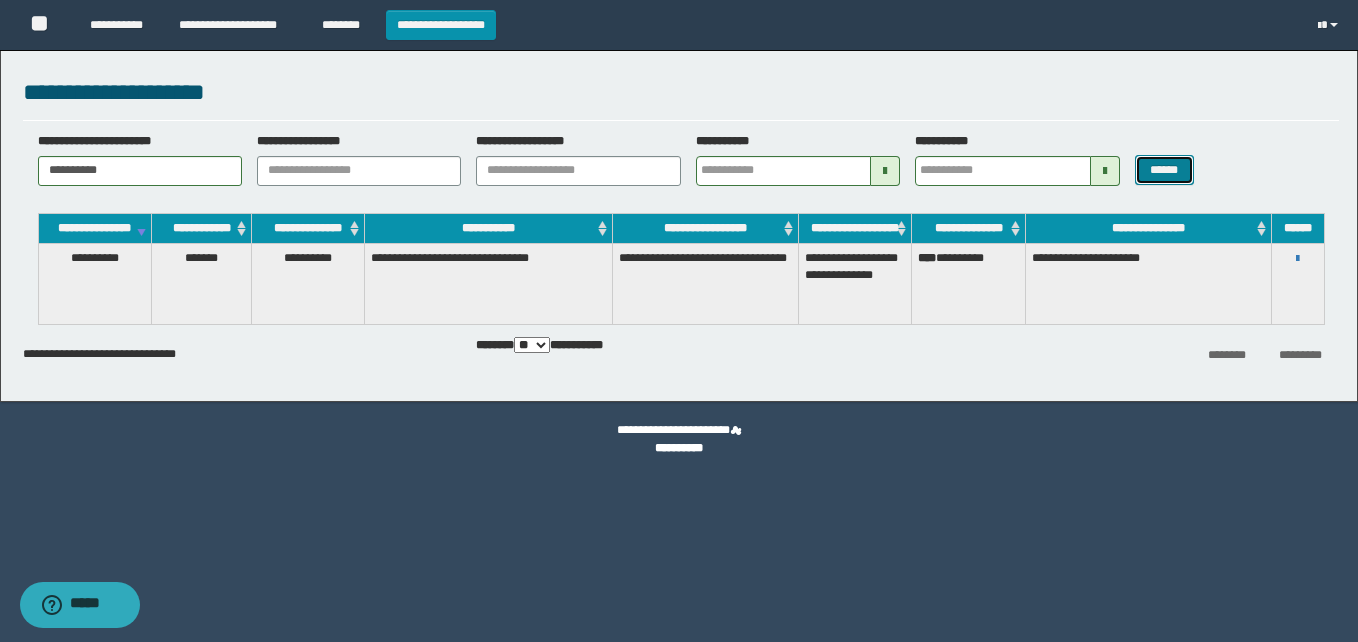 click on "******" at bounding box center (1164, 170) 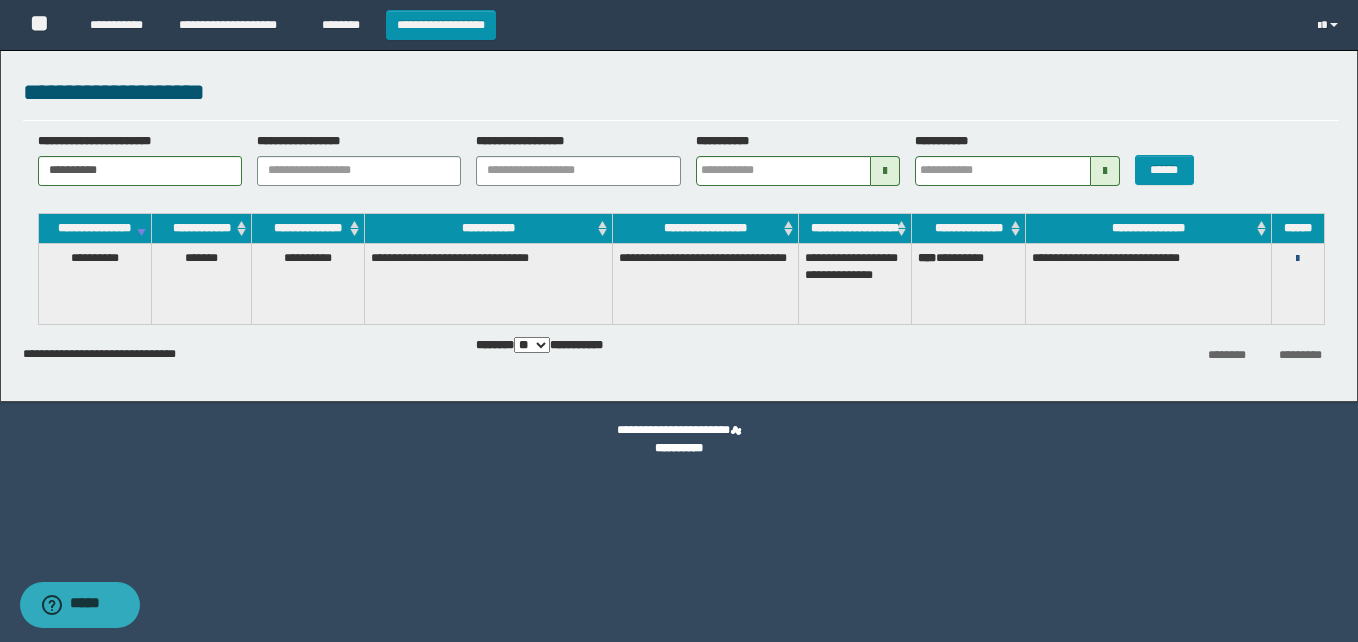 click at bounding box center [1297, 259] 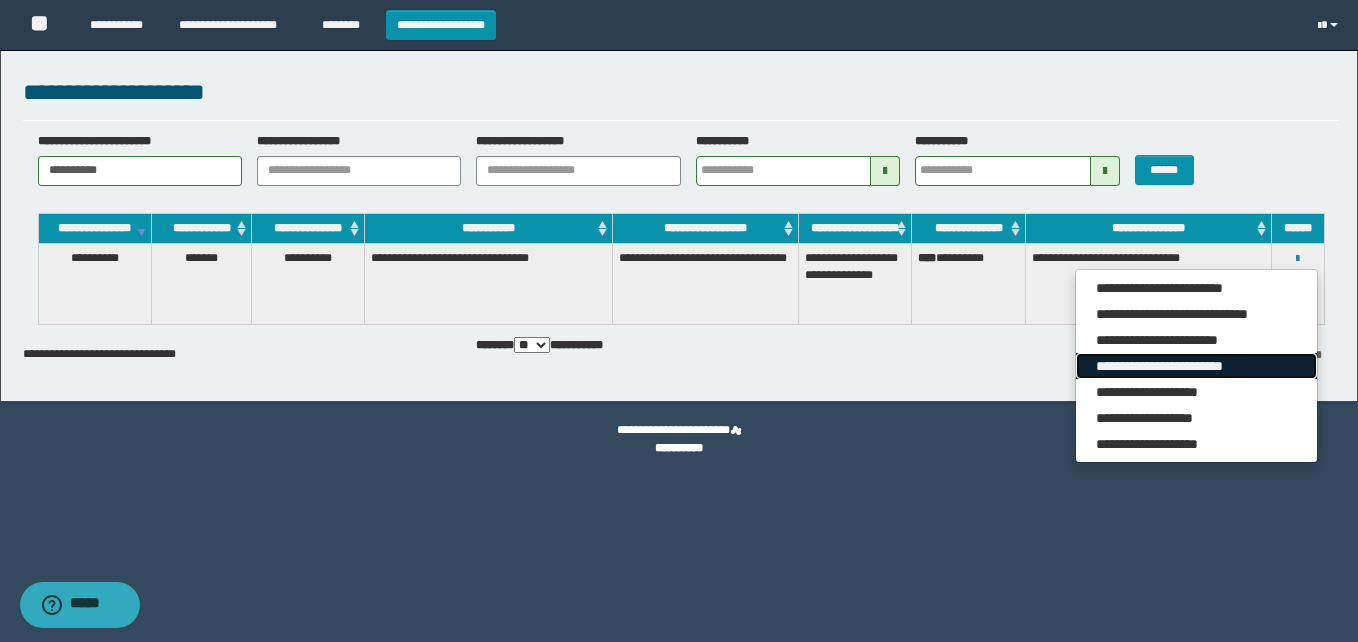 click on "**********" at bounding box center (1196, 366) 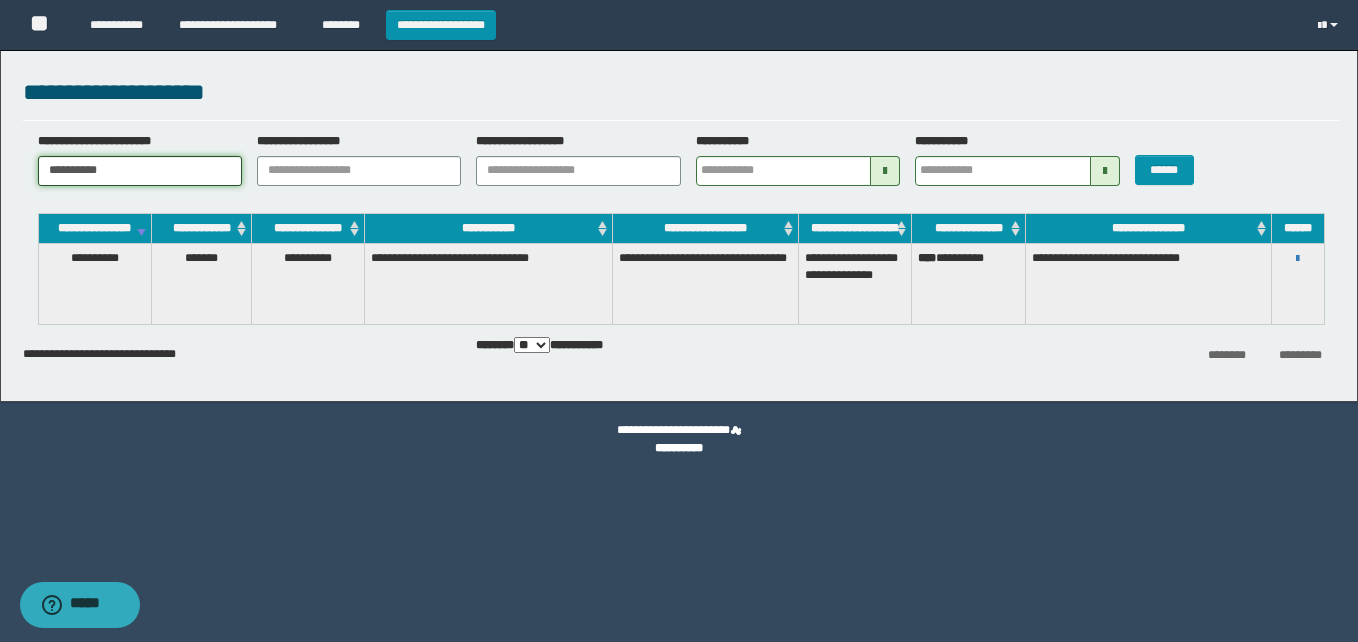 drag, startPoint x: 187, startPoint y: 176, endPoint x: -4, endPoint y: 165, distance: 191.3165 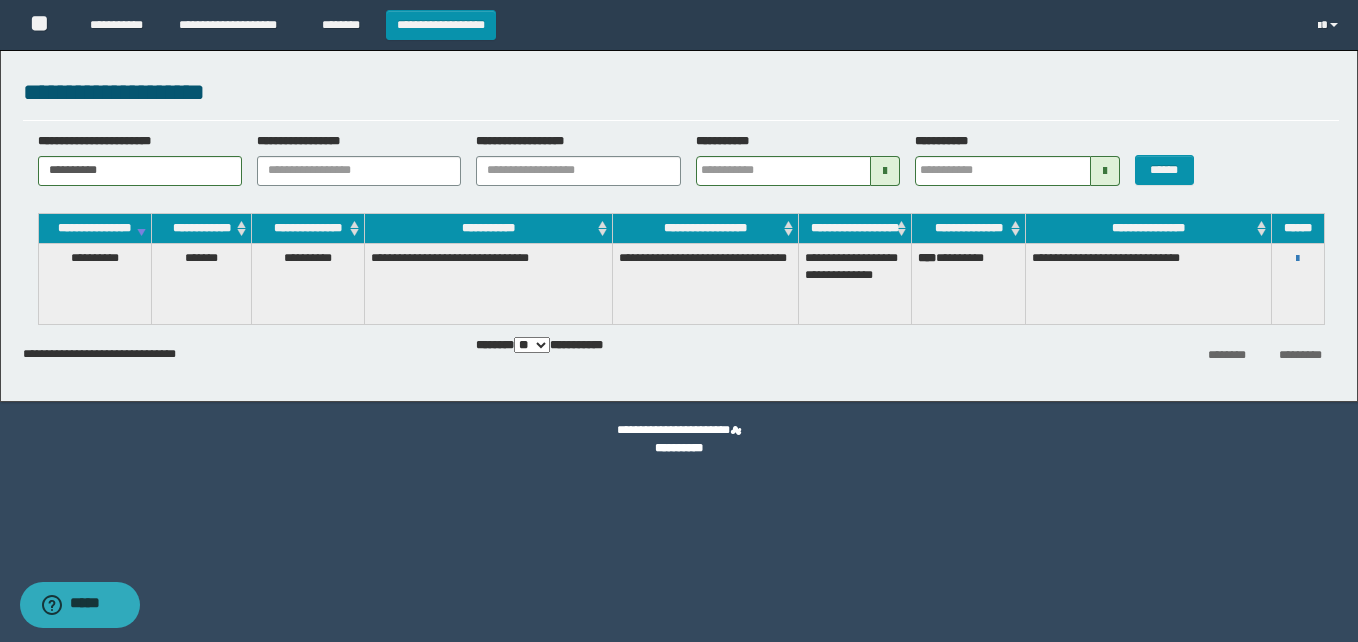 click on "**********" at bounding box center (681, 166) 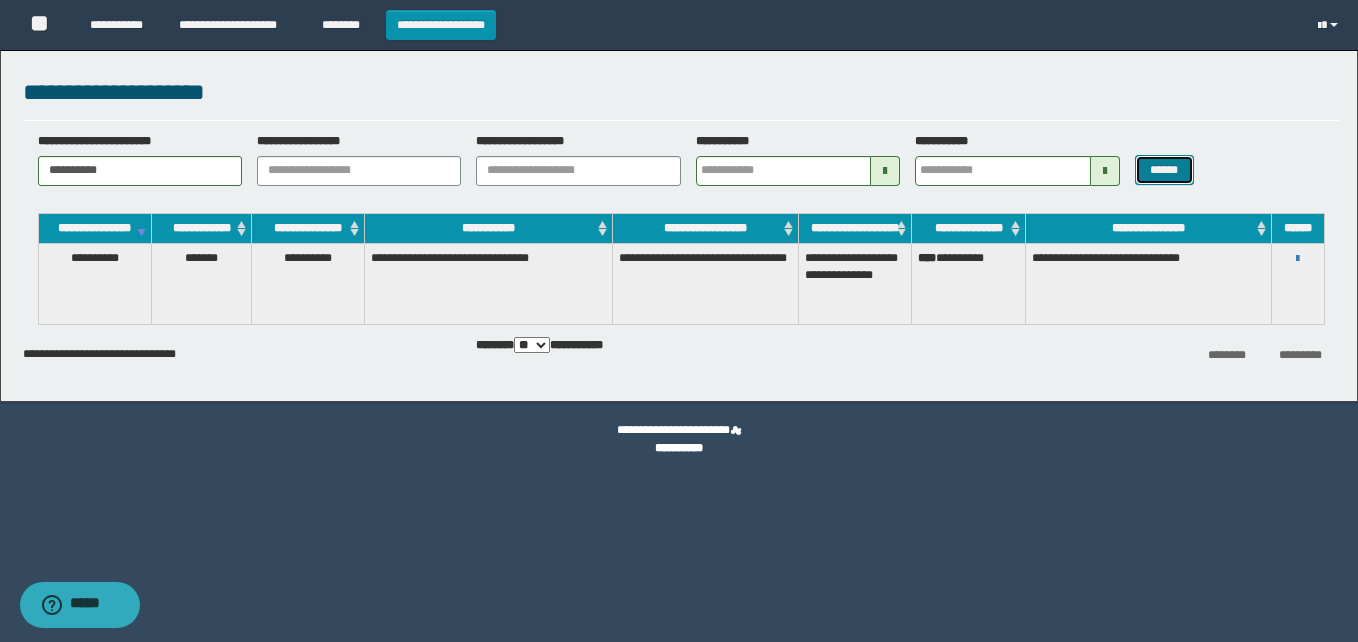 click on "******" at bounding box center (1164, 170) 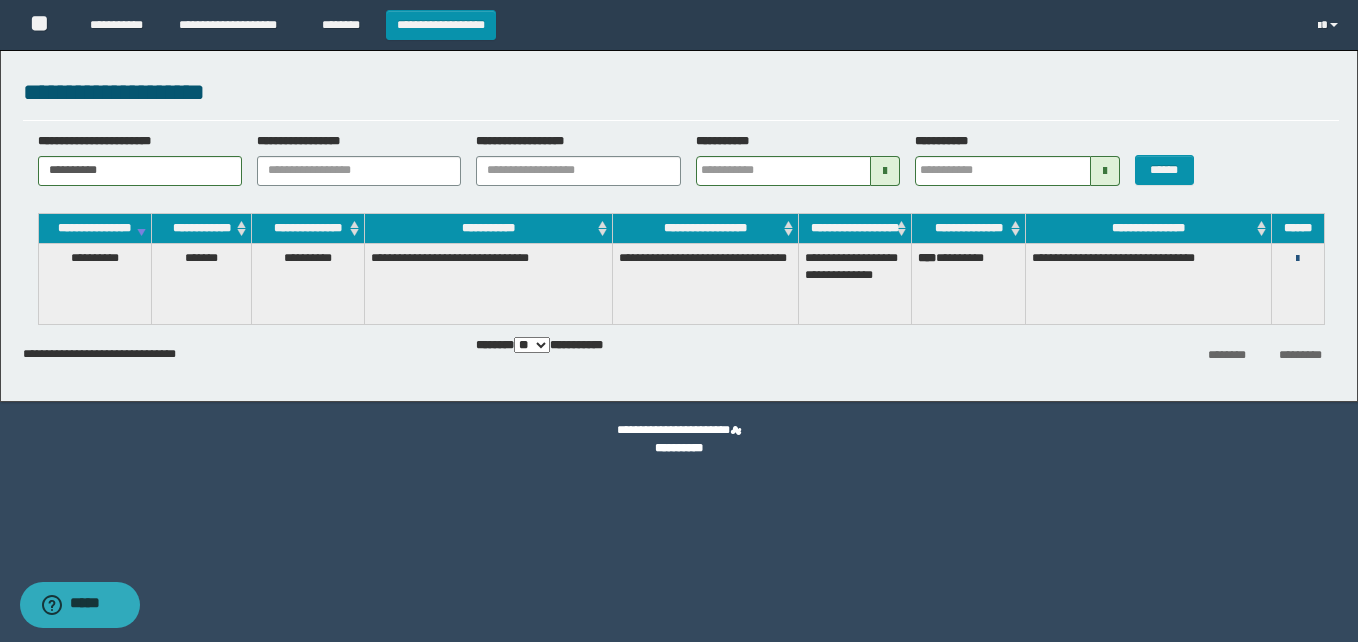 click at bounding box center (1297, 259) 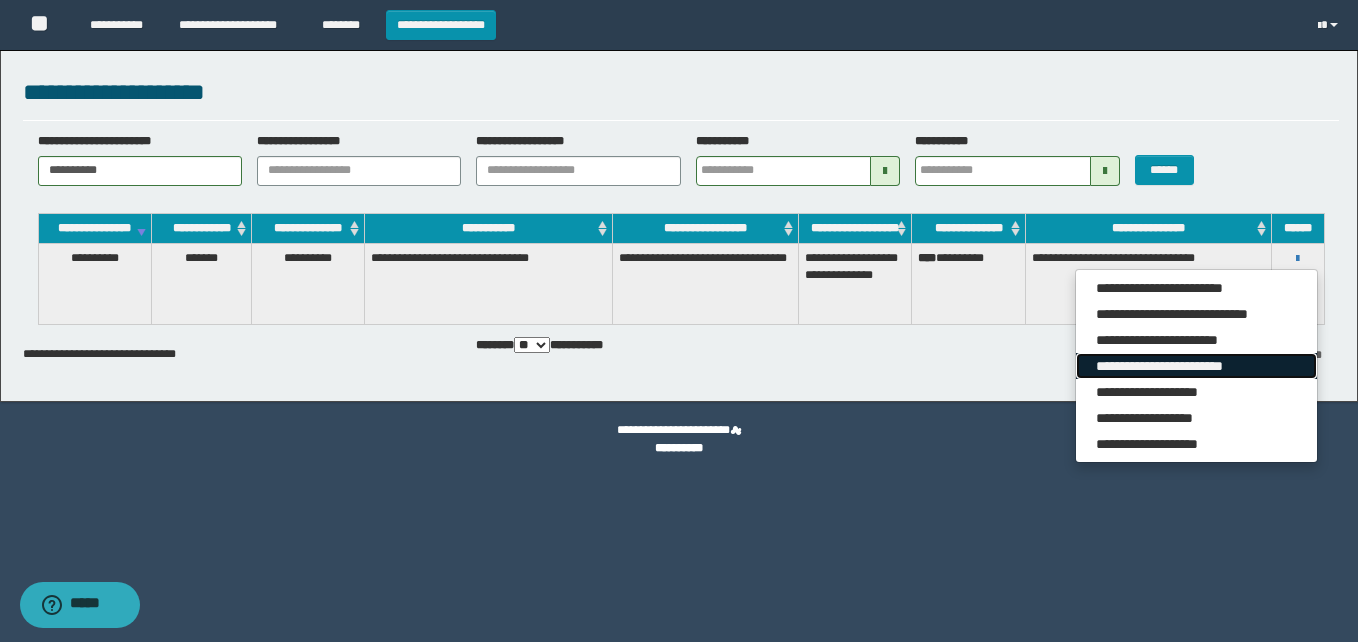 click on "**********" at bounding box center [1196, 366] 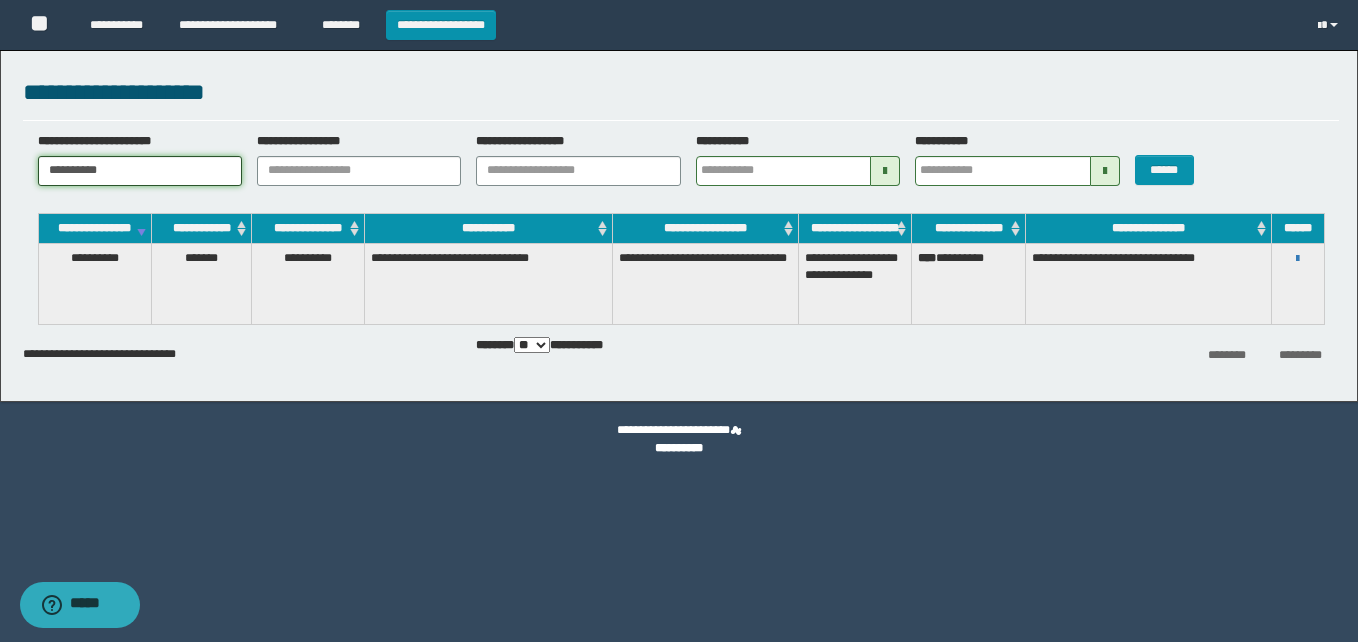 drag, startPoint x: 169, startPoint y: 162, endPoint x: -4, endPoint y: 175, distance: 173.48775 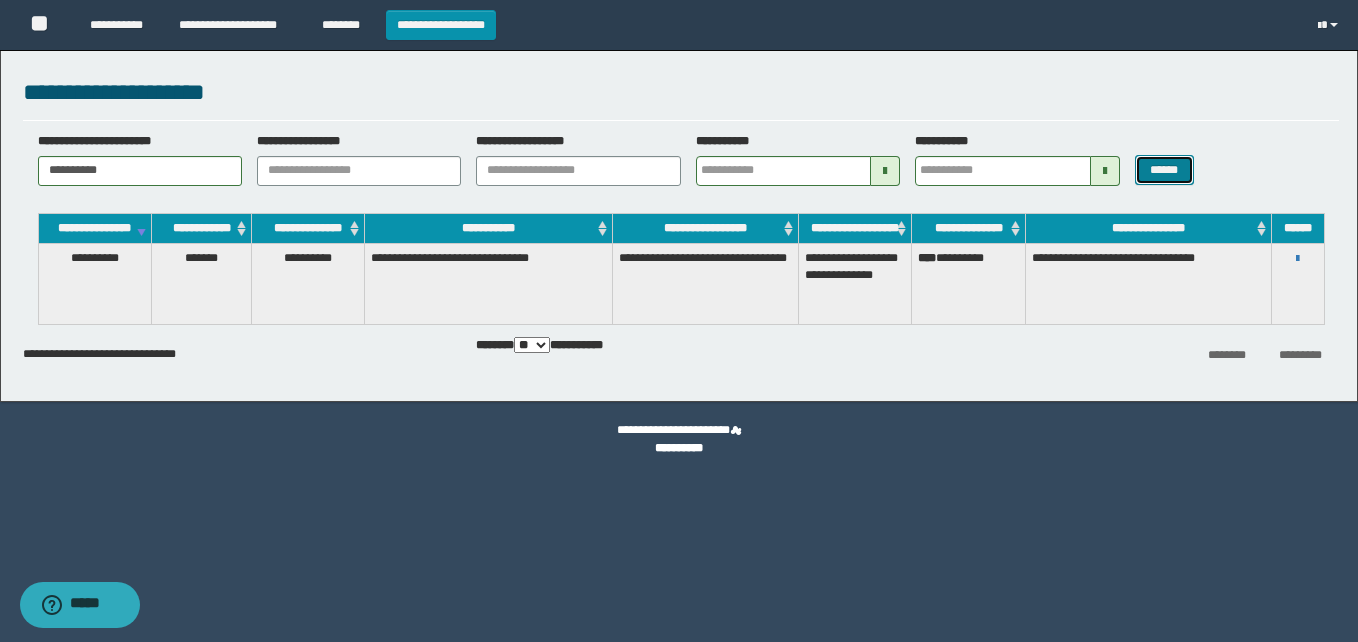 click on "******" at bounding box center (1164, 170) 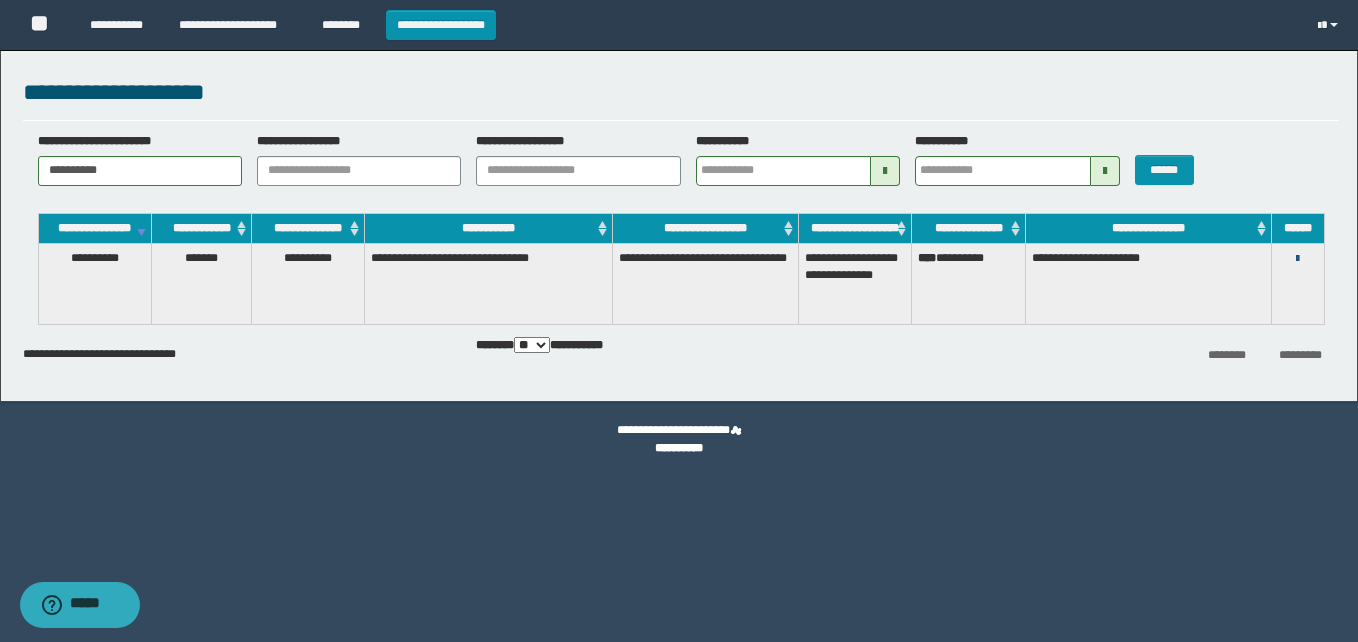 click at bounding box center [1297, 259] 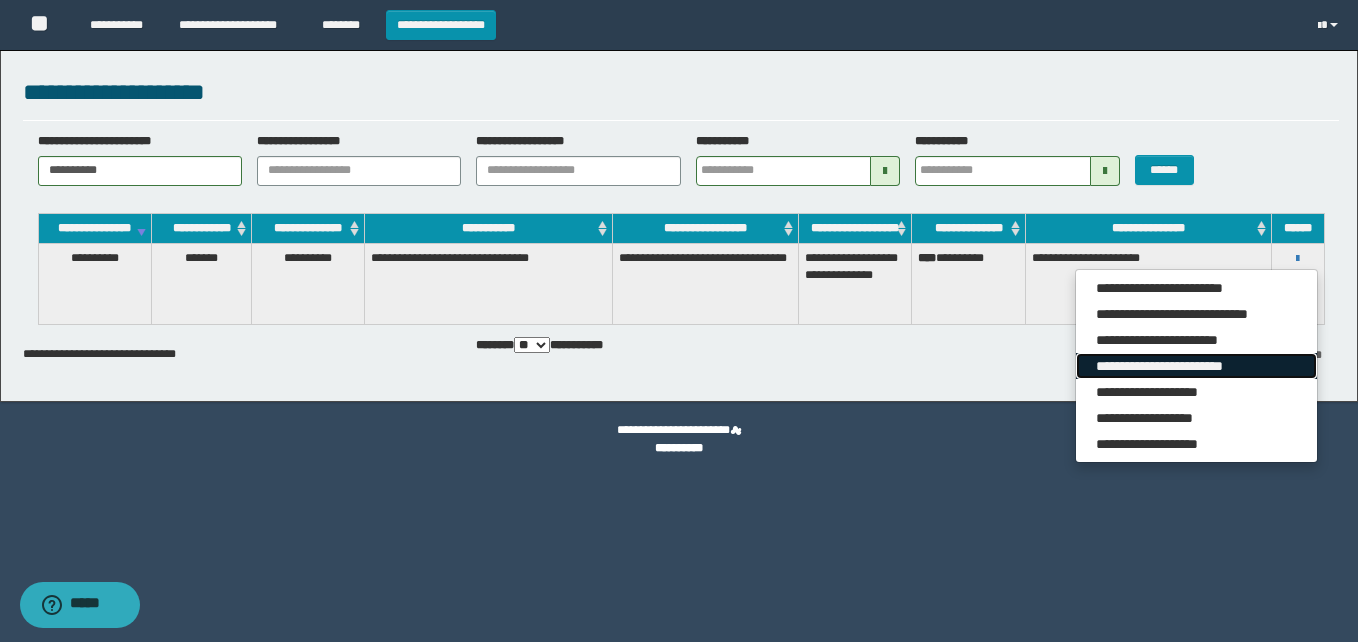click on "**********" at bounding box center [1196, 366] 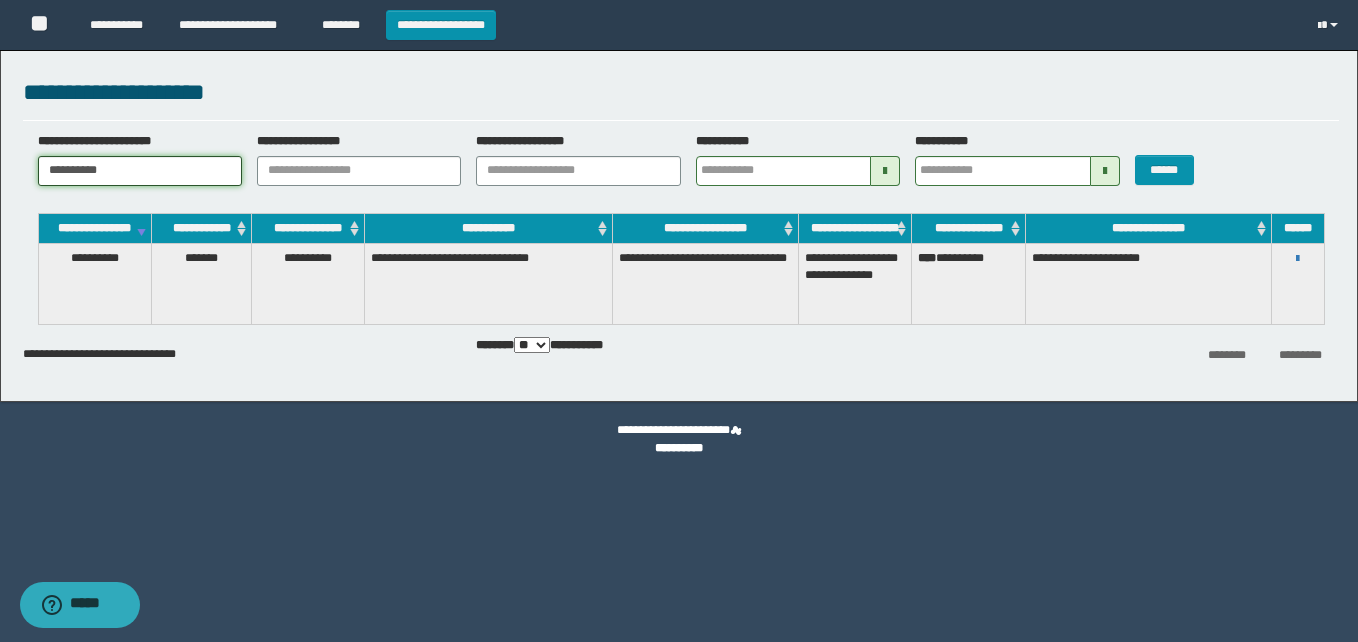 drag, startPoint x: 178, startPoint y: 165, endPoint x: -4, endPoint y: 155, distance: 182.27452 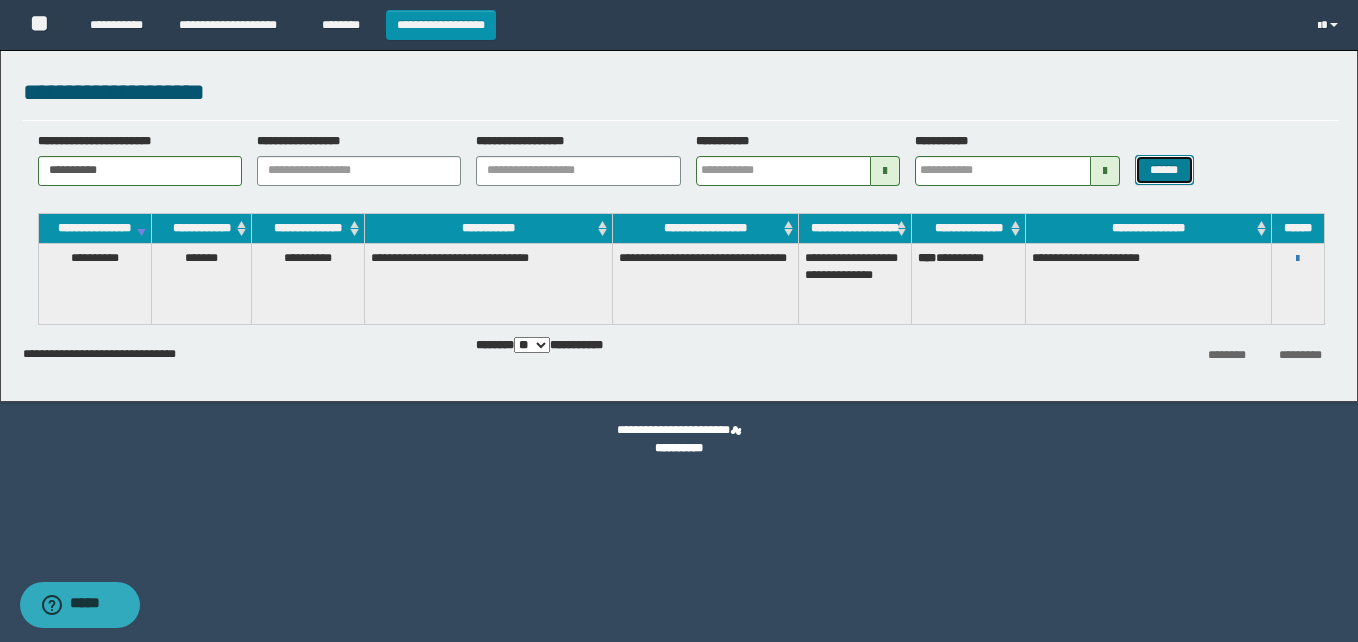 click on "******" at bounding box center [1164, 170] 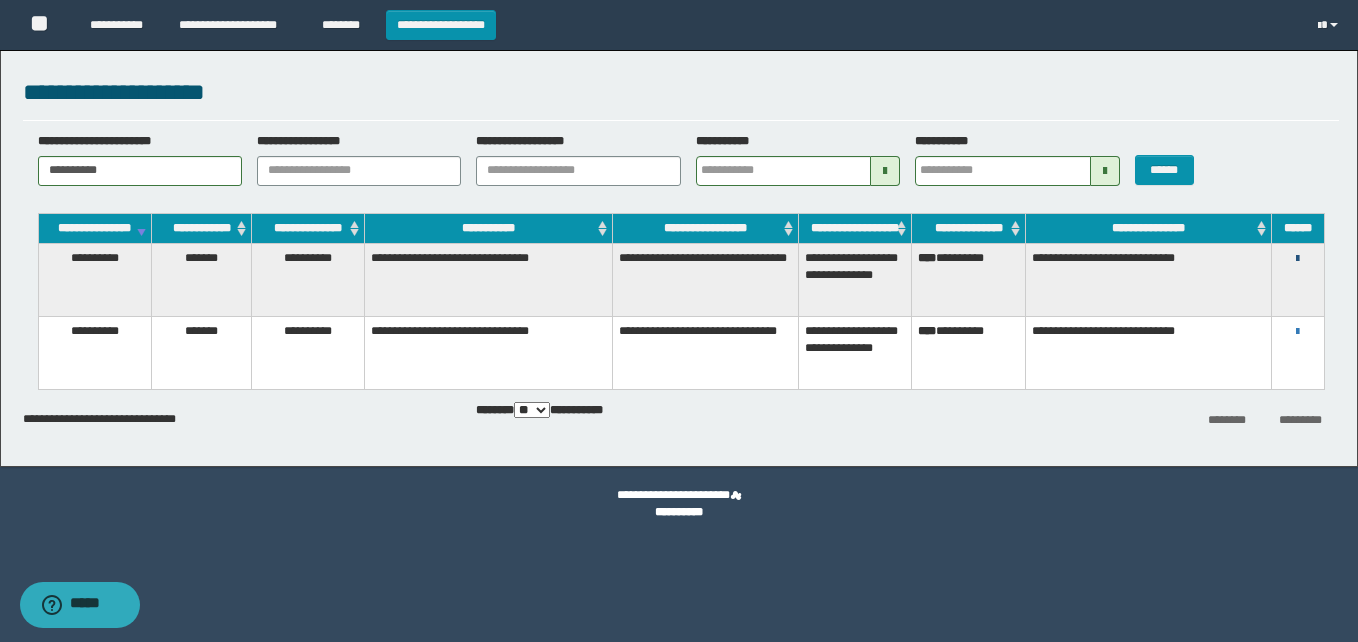 click at bounding box center [1297, 259] 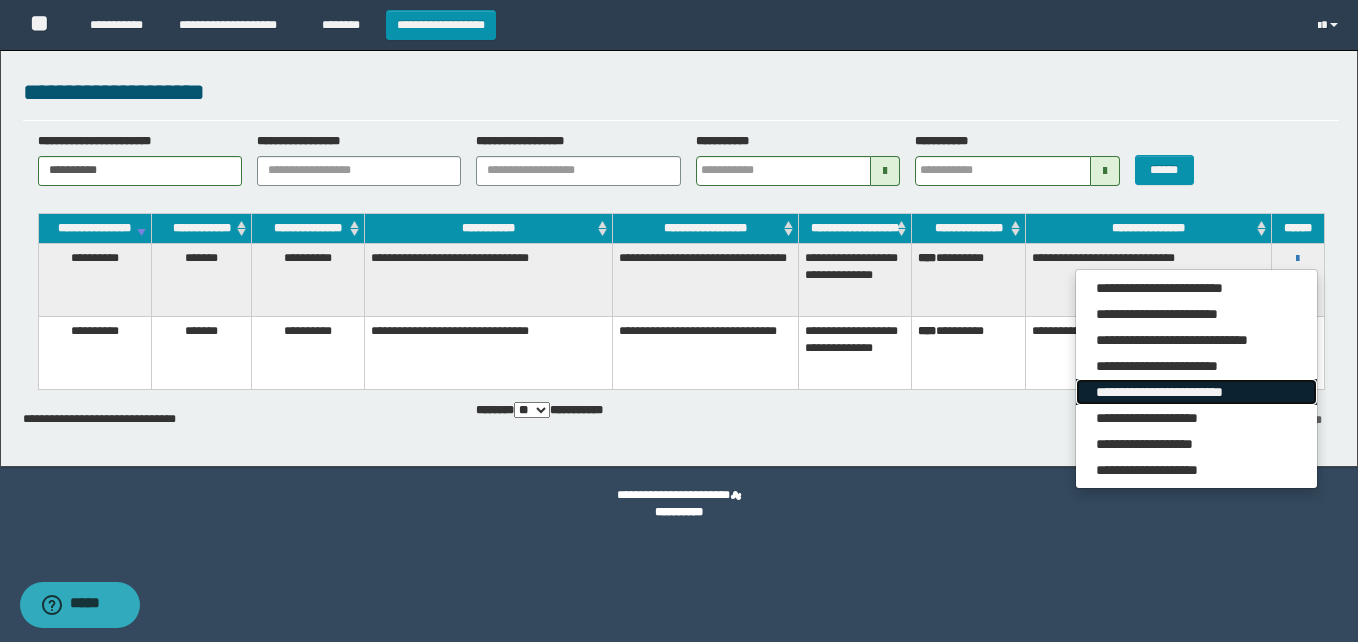 click on "**********" at bounding box center [1196, 392] 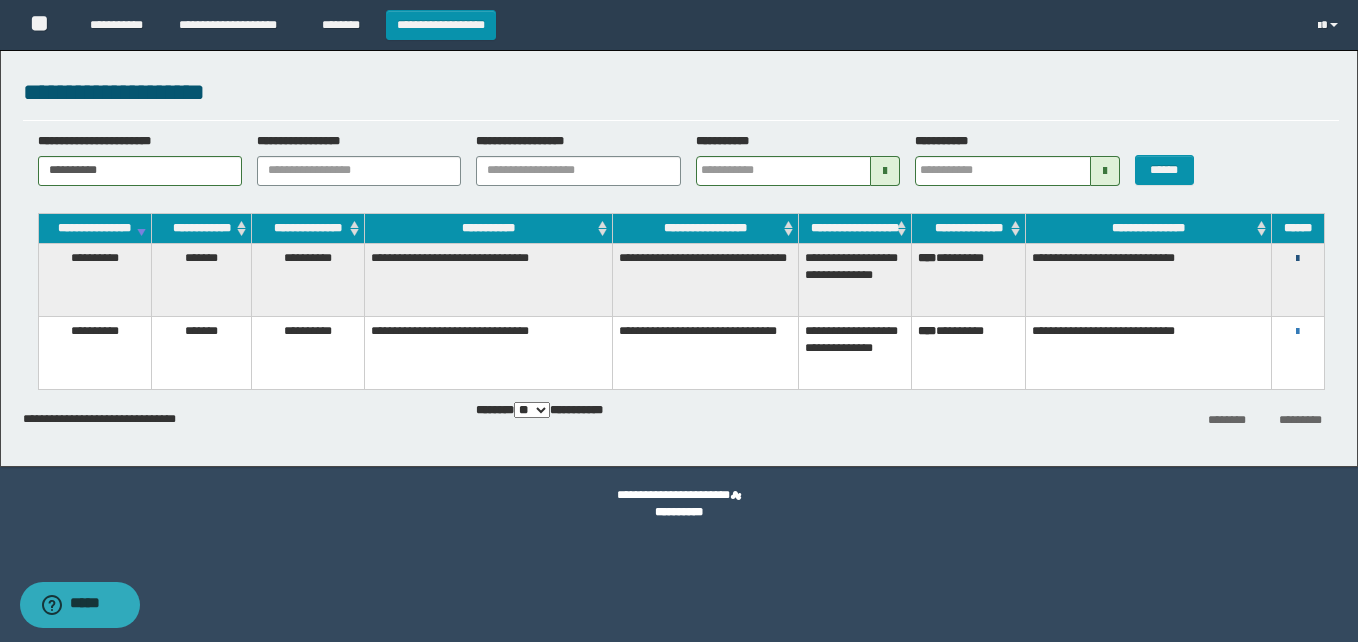 click at bounding box center (1297, 259) 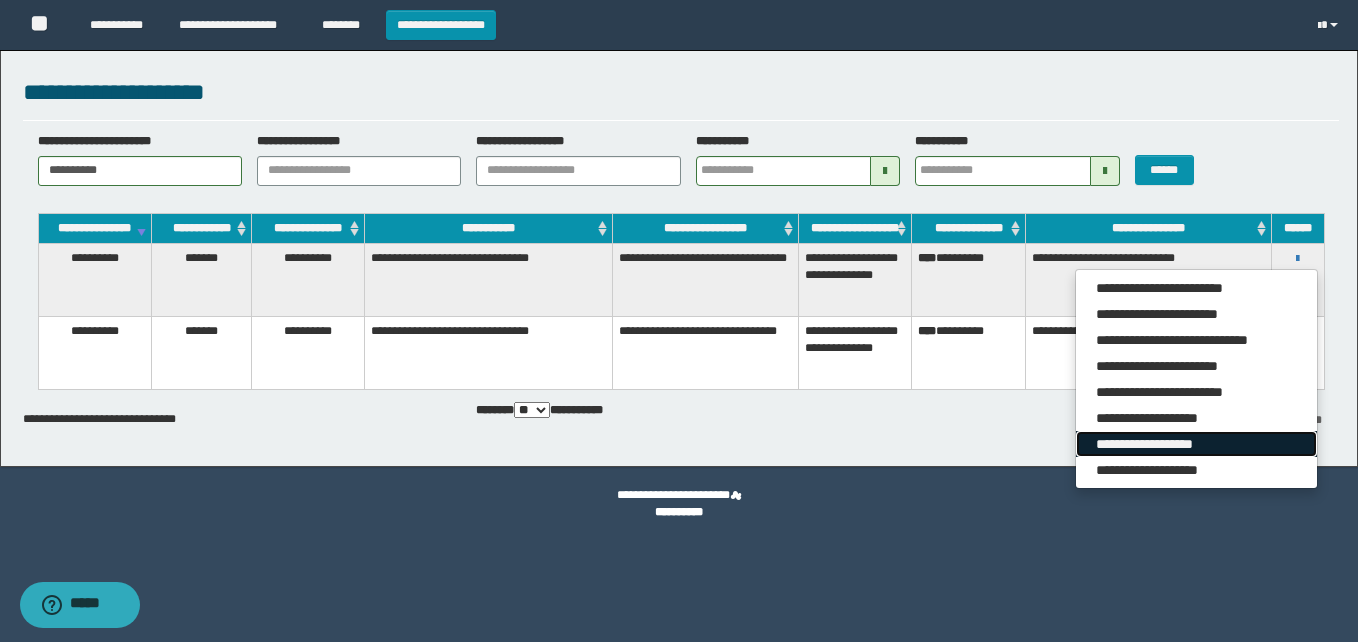 click on "**********" at bounding box center [1196, 444] 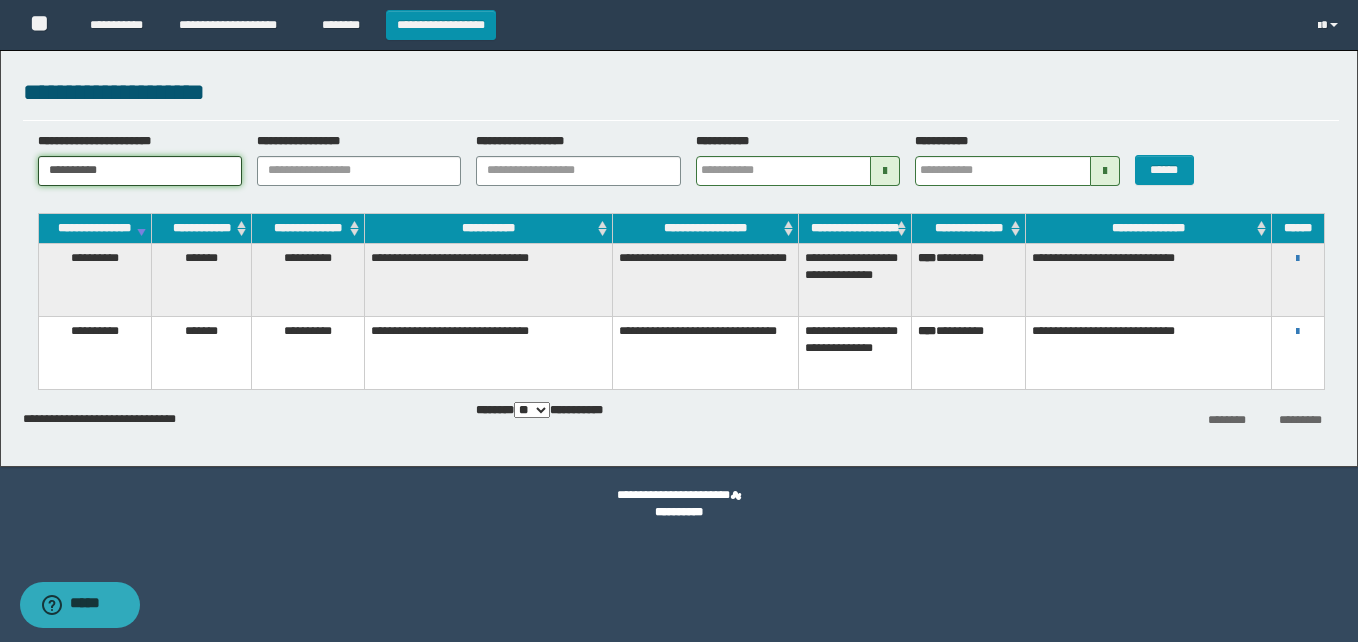 drag, startPoint x: 161, startPoint y: 167, endPoint x: -4, endPoint y: 159, distance: 165.19383 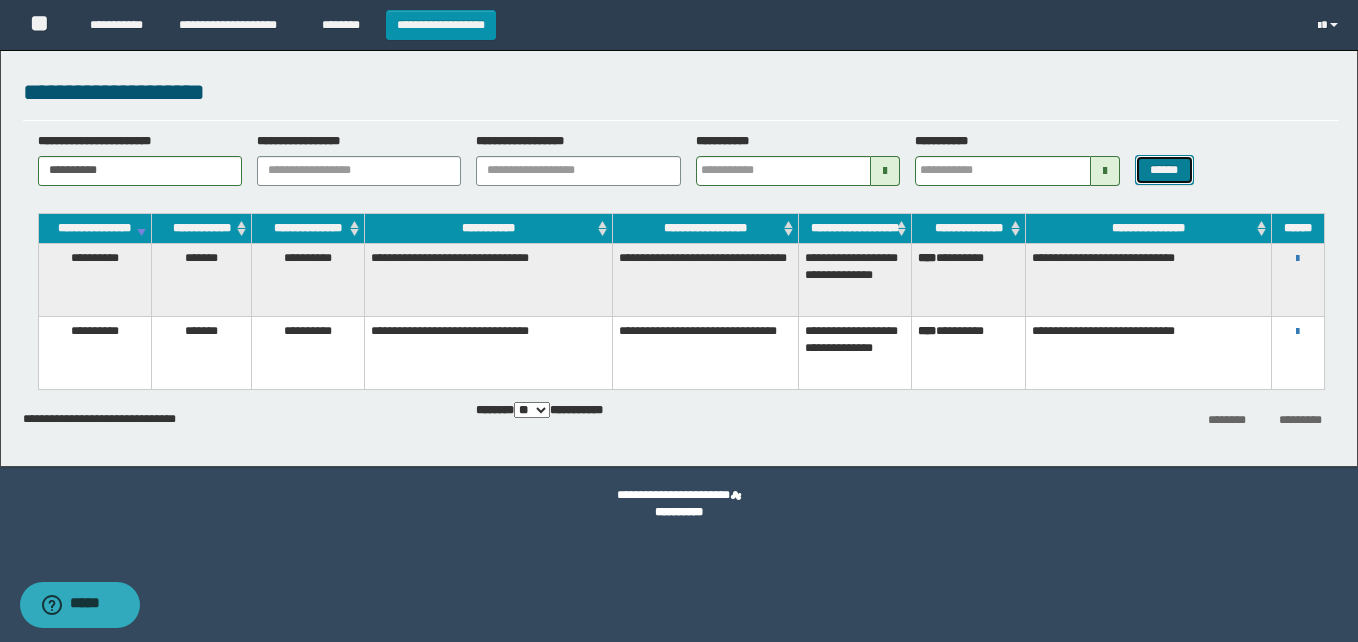 click on "******" at bounding box center [1164, 170] 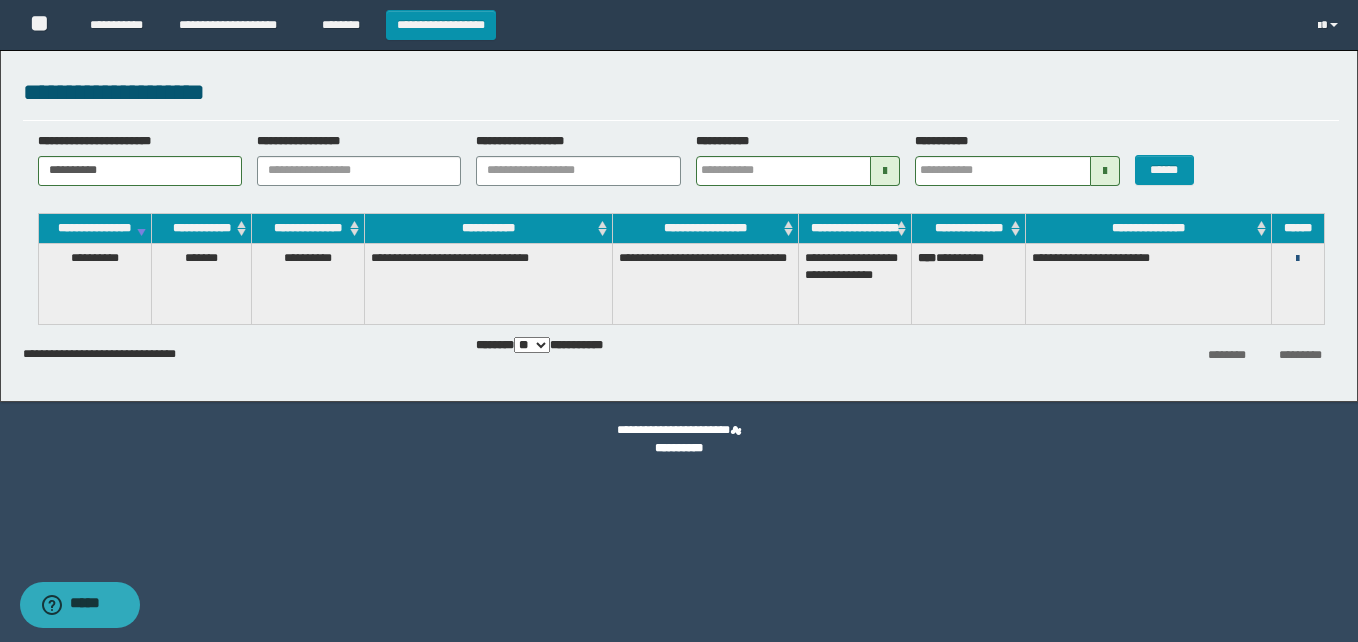 click at bounding box center [1297, 259] 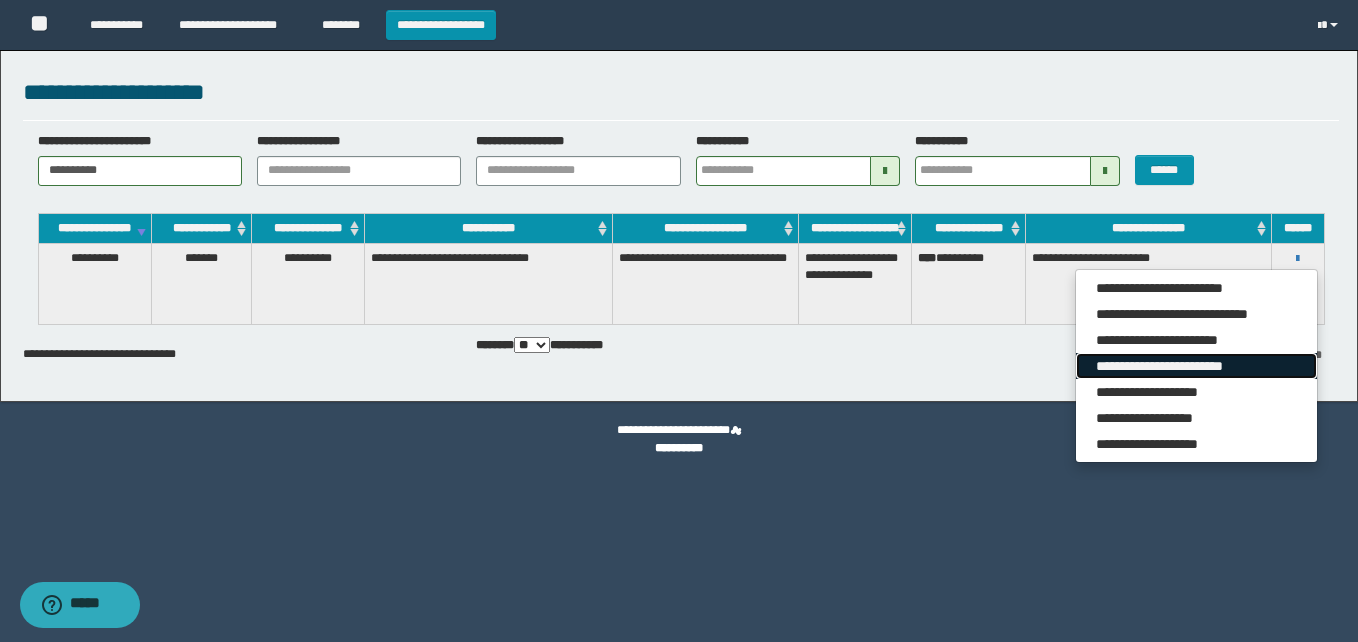 click on "**********" at bounding box center (1196, 366) 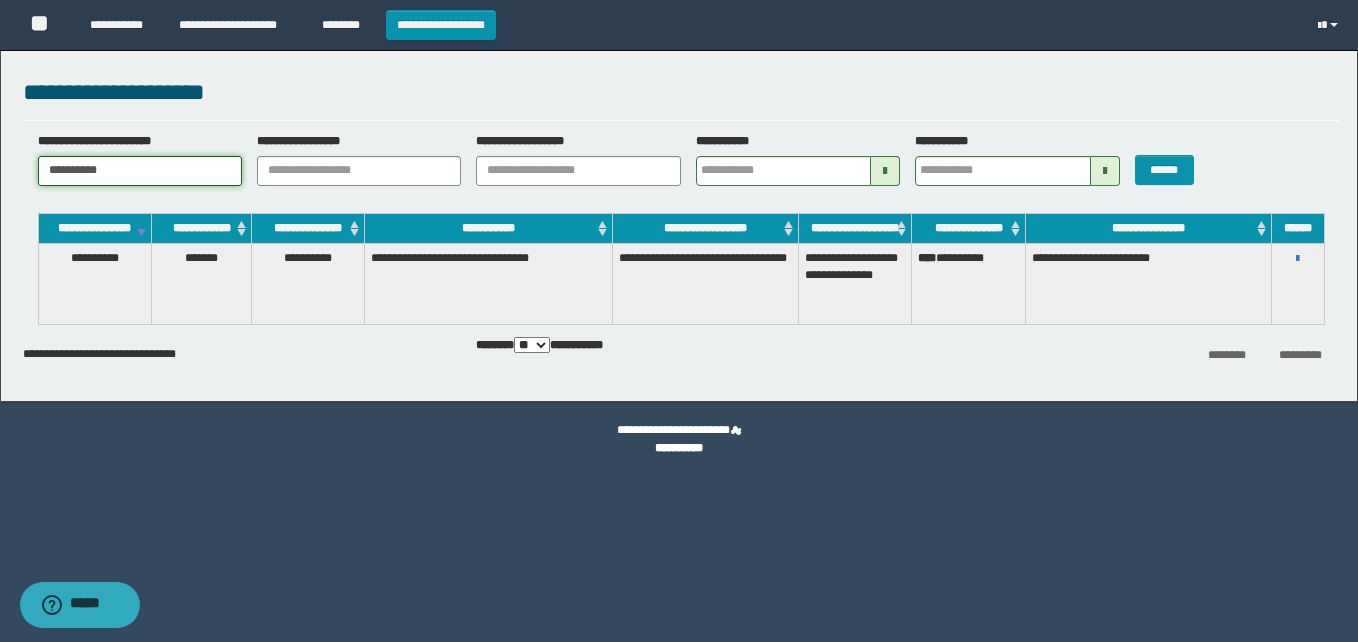 drag, startPoint x: 163, startPoint y: 176, endPoint x: 8, endPoint y: 176, distance: 155 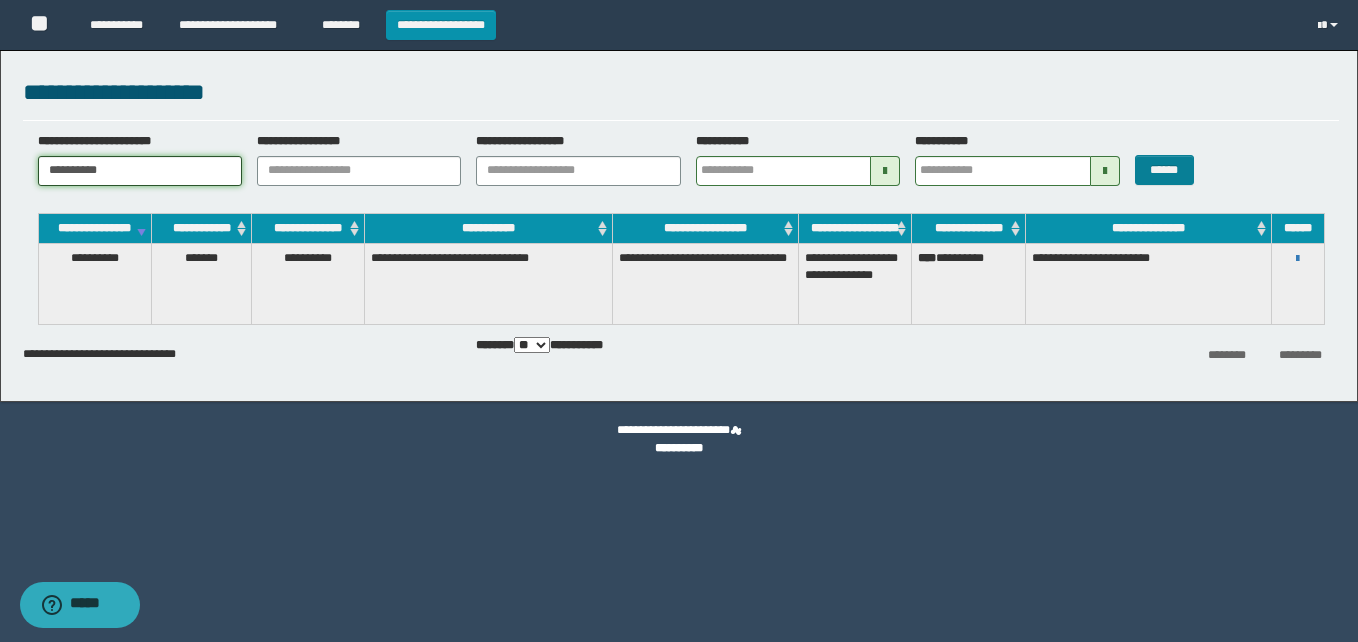 type on "**********" 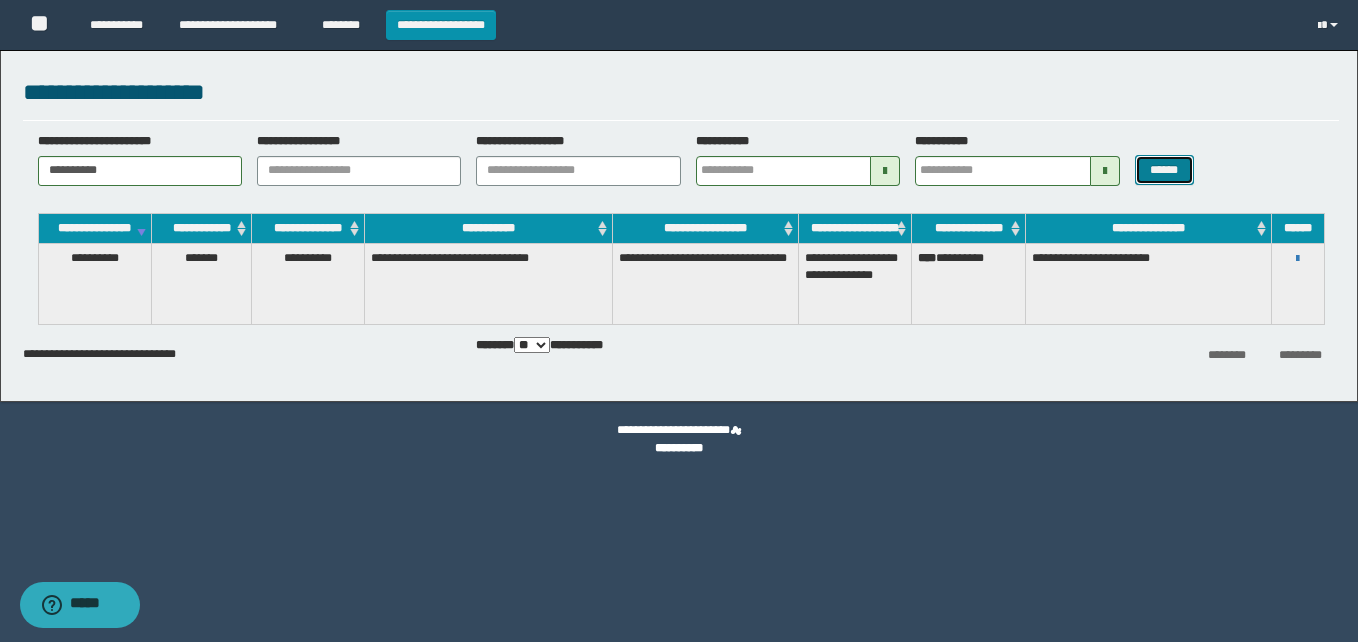click on "******" at bounding box center [1164, 170] 